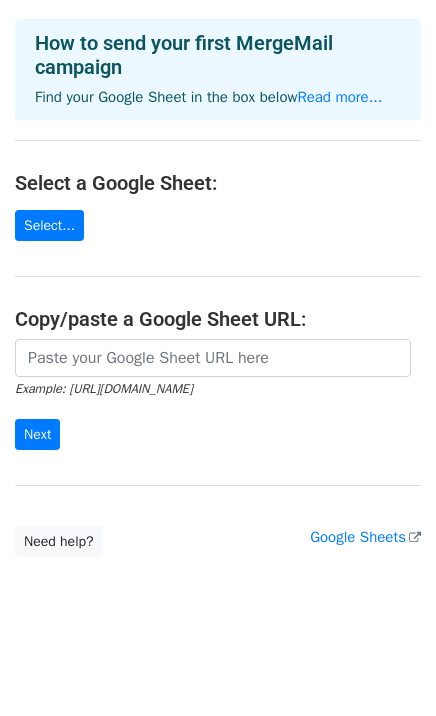 scroll, scrollTop: 0, scrollLeft: 0, axis: both 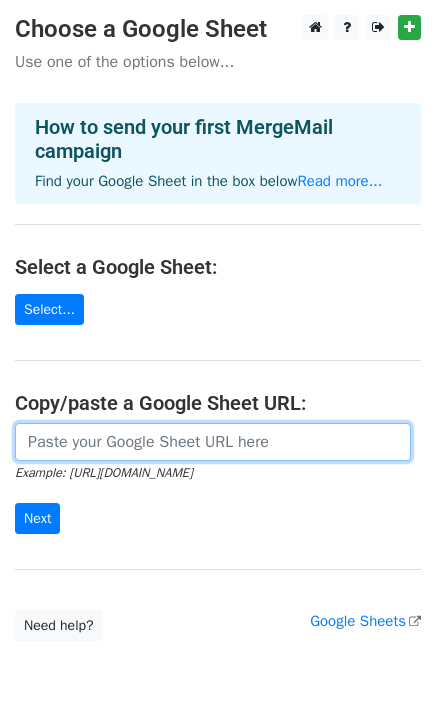 click at bounding box center (213, 442) 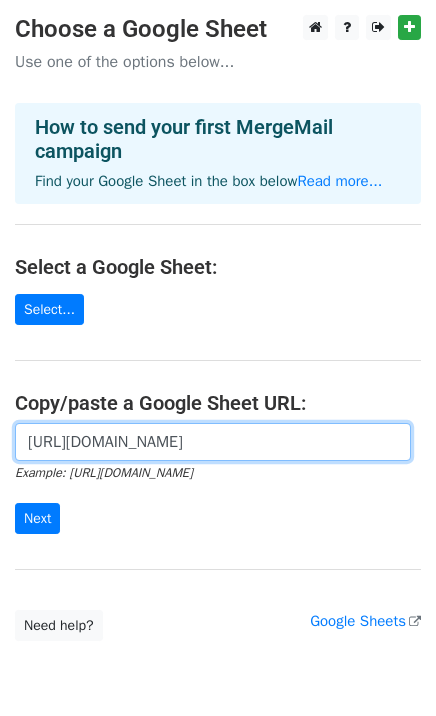 scroll, scrollTop: 0, scrollLeft: 452, axis: horizontal 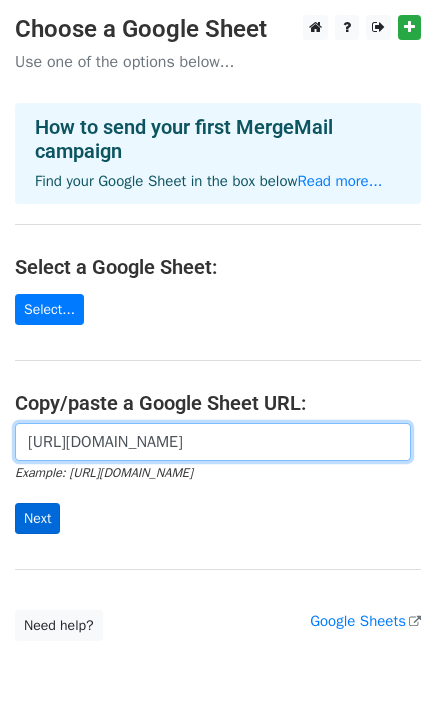 type on "https://docs.google.com/spreadsheets/d/1FO7bf1jOzMQxx14bkVKDece2528UePb9FkU_RTEYNNY/edit?gid=0#gid=0" 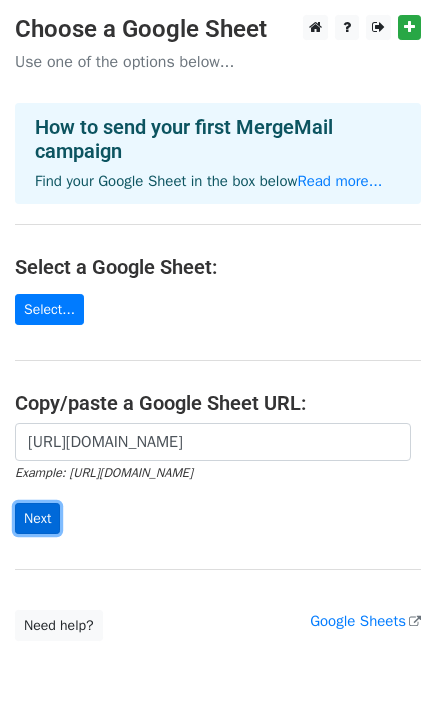 click on "Next" at bounding box center [37, 518] 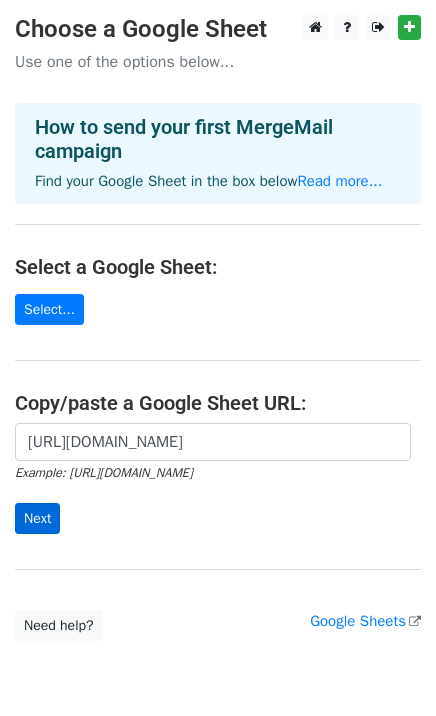 scroll, scrollTop: 0, scrollLeft: 0, axis: both 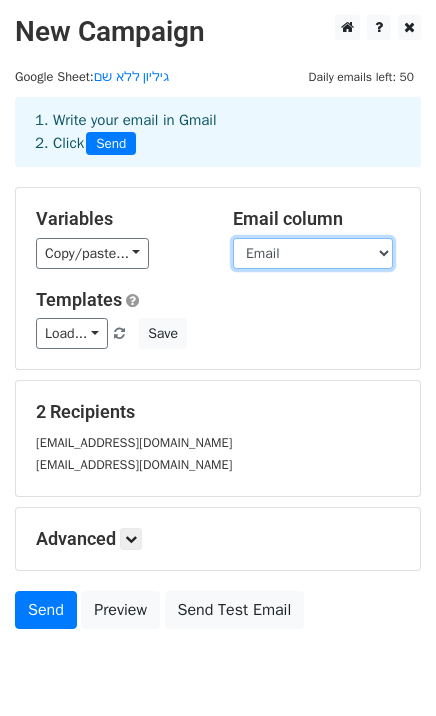 click on "Name
Email" at bounding box center (313, 253) 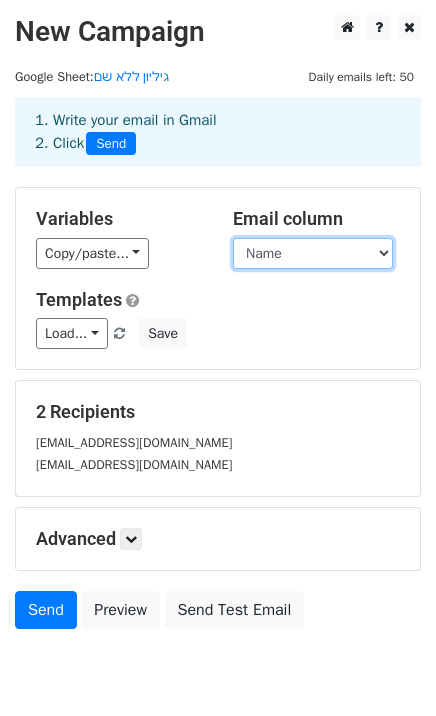 click on "Name
Email" at bounding box center (313, 253) 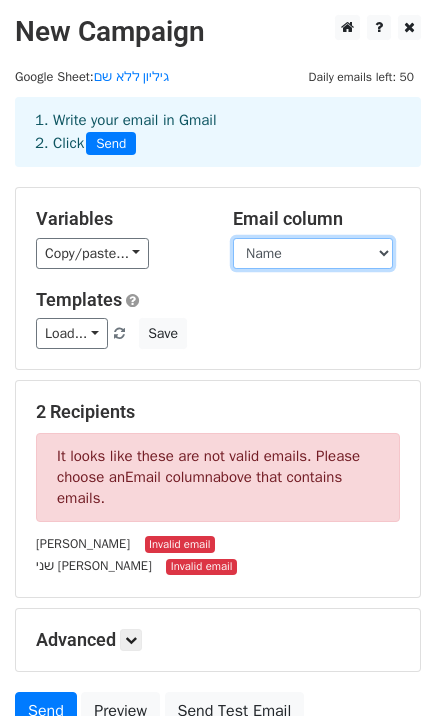 click on "Name
Email" at bounding box center [313, 253] 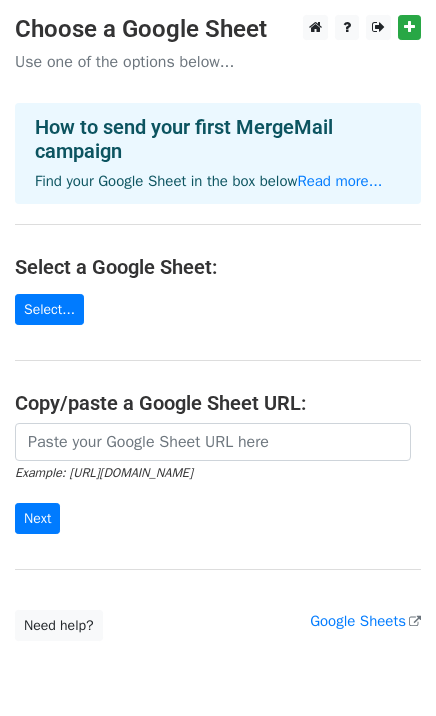 scroll, scrollTop: 0, scrollLeft: 0, axis: both 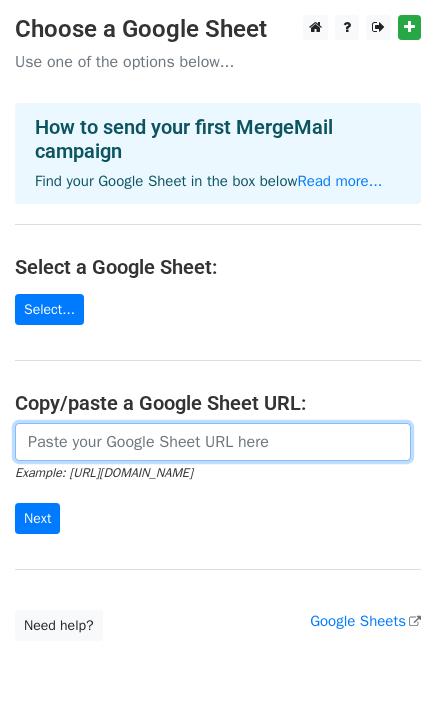 click at bounding box center (213, 442) 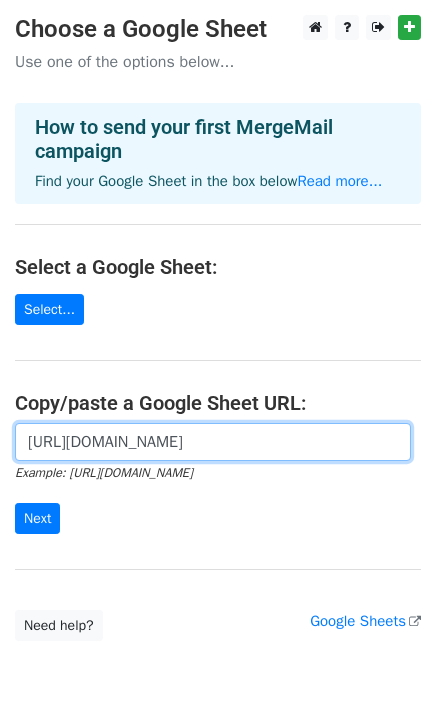scroll, scrollTop: 0, scrollLeft: 452, axis: horizontal 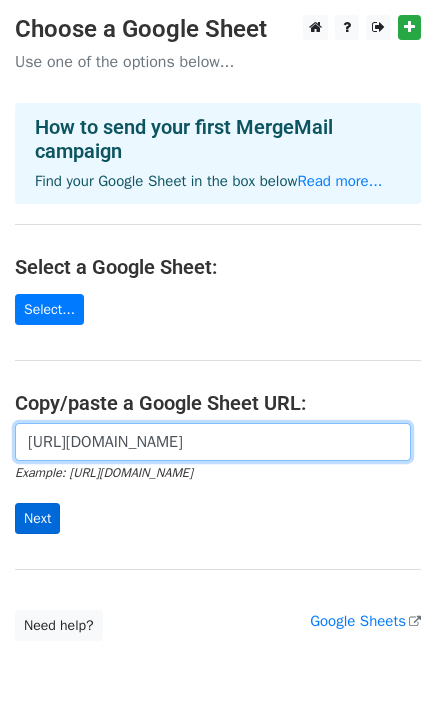 type on "https://docs.google.com/spreadsheets/d/1FO7bf1jOzMQxx14bkVKDece2528UePb9FkU_RTEYNNY/edit?gid=0#gid=0" 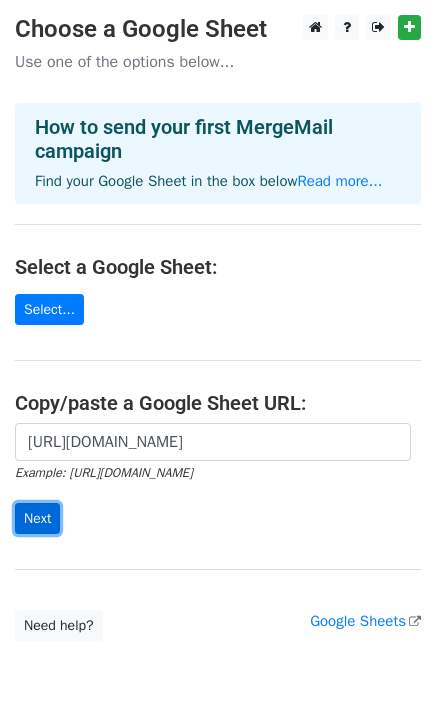 click on "Next" at bounding box center (37, 518) 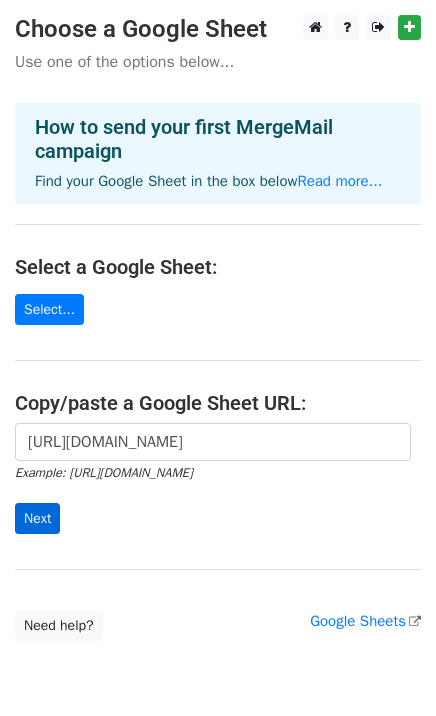scroll, scrollTop: 0, scrollLeft: 0, axis: both 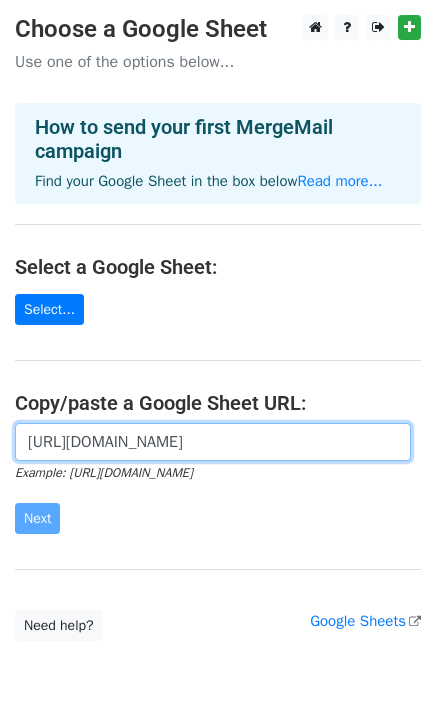 click on "https://docs.google.com/spreadsheets/d/1FO7bf1jOzMQxx14bkVKDece2528UePb9FkU_RTEYNNY/edit?gid=0#gid=0" at bounding box center [213, 442] 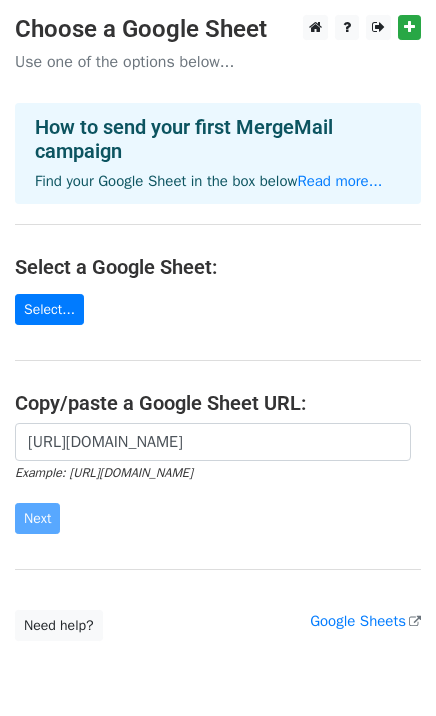 click on "https://docs.google.com/spreadsheets/d/1FO7bf1jOzMQxx14bkVKDece2528UePb9FkU_RTEYNNY/edit?gid=0#gid=0
Example:
https://docs.google.com/spreadsheets/d/abc/edit
Next" at bounding box center (218, 479) 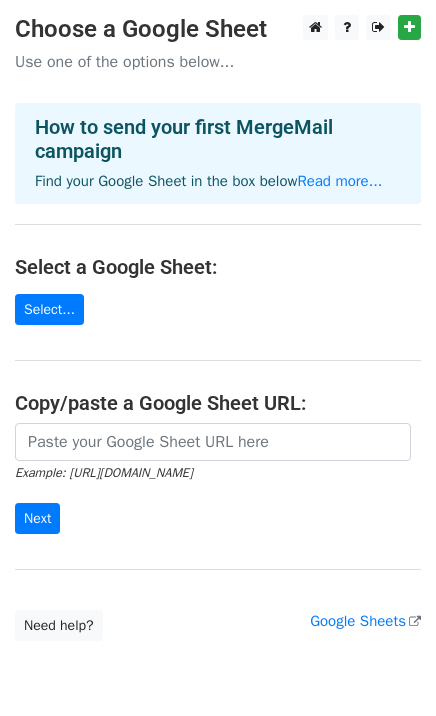 scroll, scrollTop: 0, scrollLeft: 0, axis: both 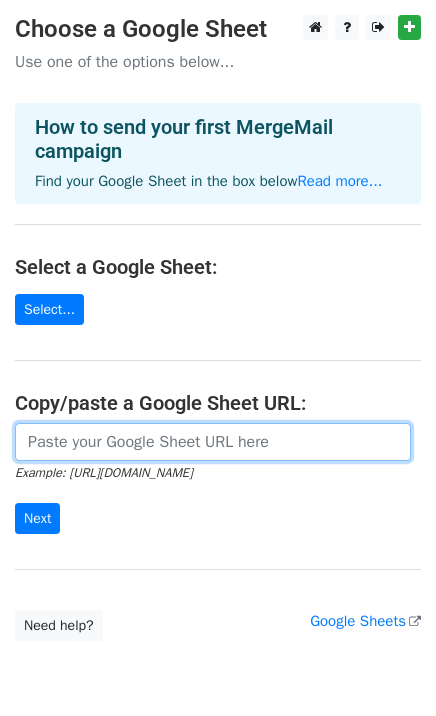 click at bounding box center (213, 442) 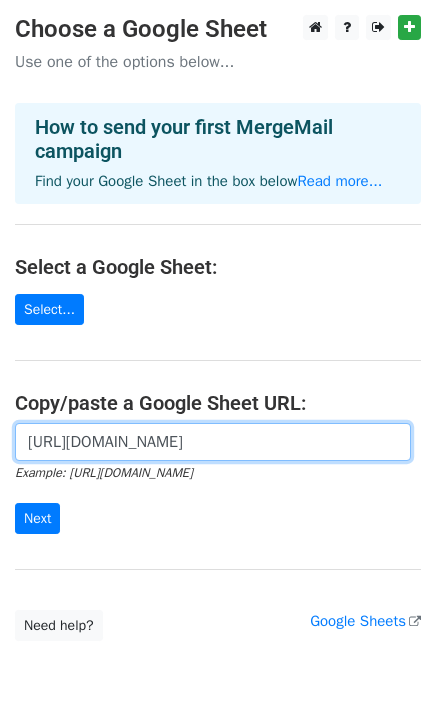 scroll, scrollTop: 0, scrollLeft: 452, axis: horizontal 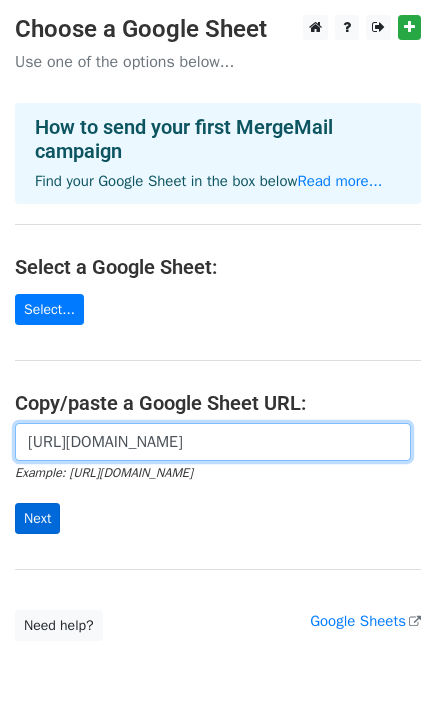 type on "https://docs.google.com/spreadsheets/d/1FO7bf1jOzMQxx14bkVKDece2528UePb9FkU_RTEYNNY/edit?gid=0#gid=0" 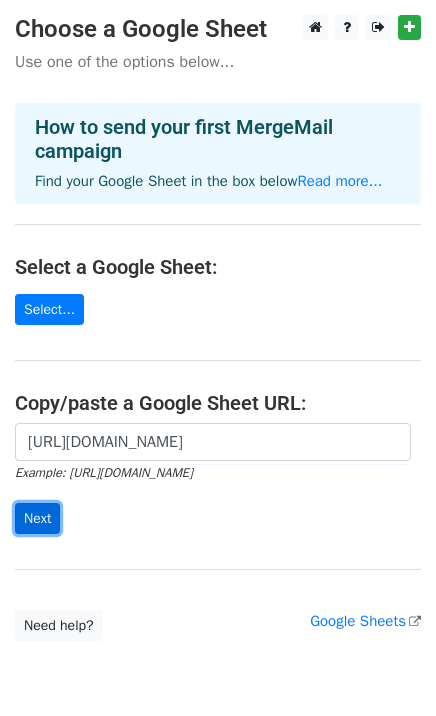 click on "Next" at bounding box center [37, 518] 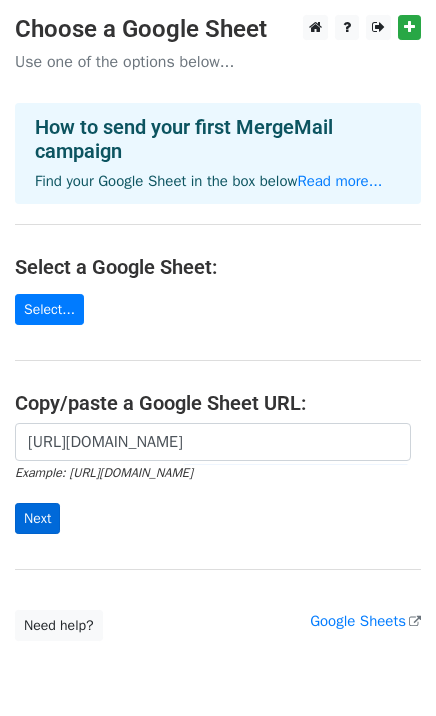 scroll, scrollTop: 0, scrollLeft: 0, axis: both 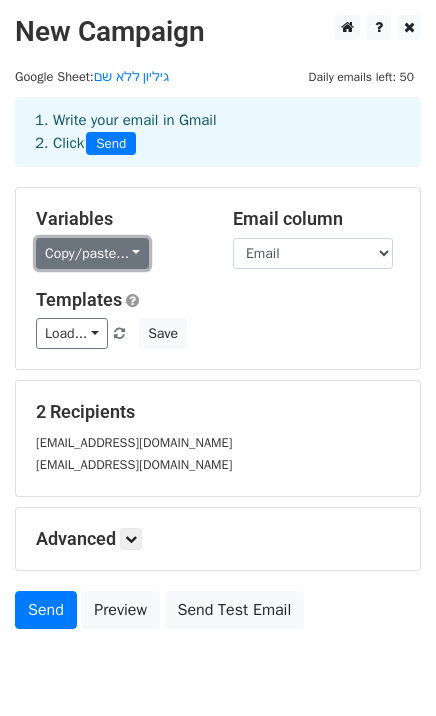 click on "Copy/paste..." at bounding box center [92, 253] 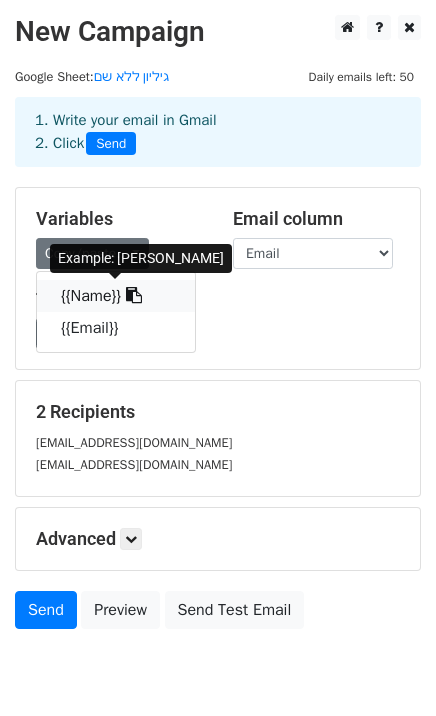 click on "{{Name}}" at bounding box center [116, 296] 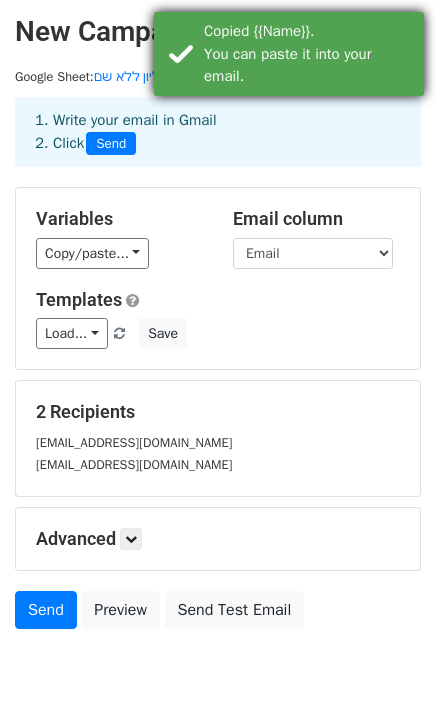 click on "Copied {{Name}}. You can paste it into your email." at bounding box center (310, 54) 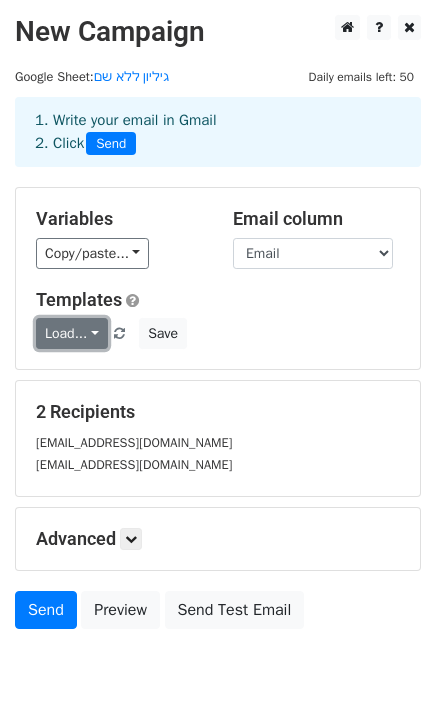 click on "Load..." at bounding box center (72, 333) 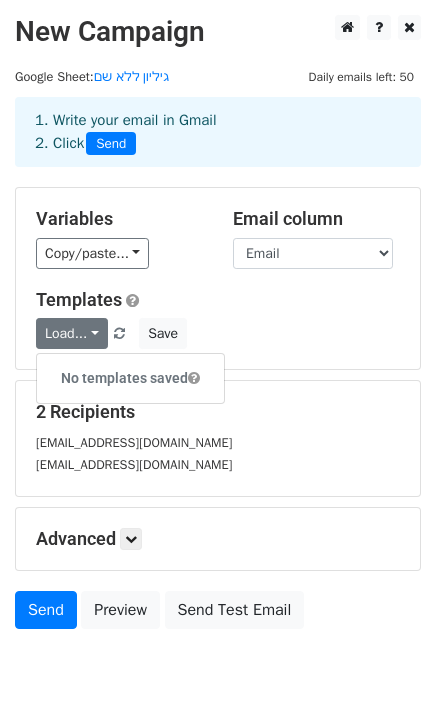 click on "Load...
No templates saved
Save" at bounding box center [218, 333] 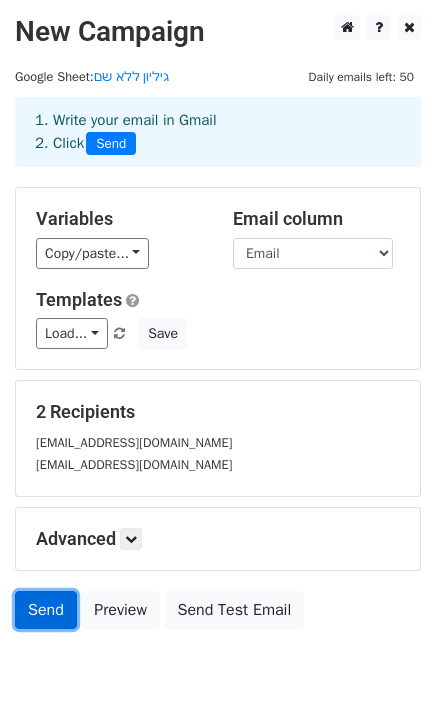 click on "Send" at bounding box center [46, 610] 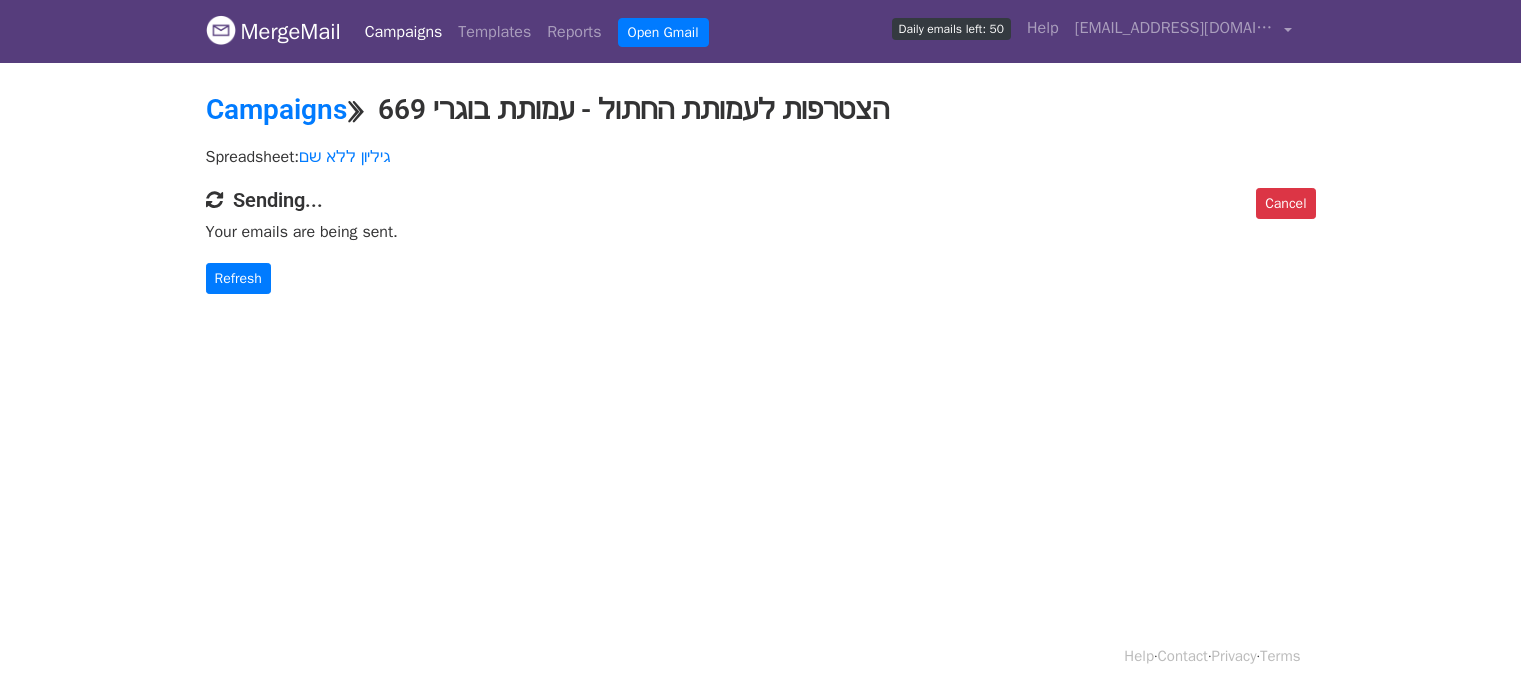 scroll, scrollTop: 0, scrollLeft: 0, axis: both 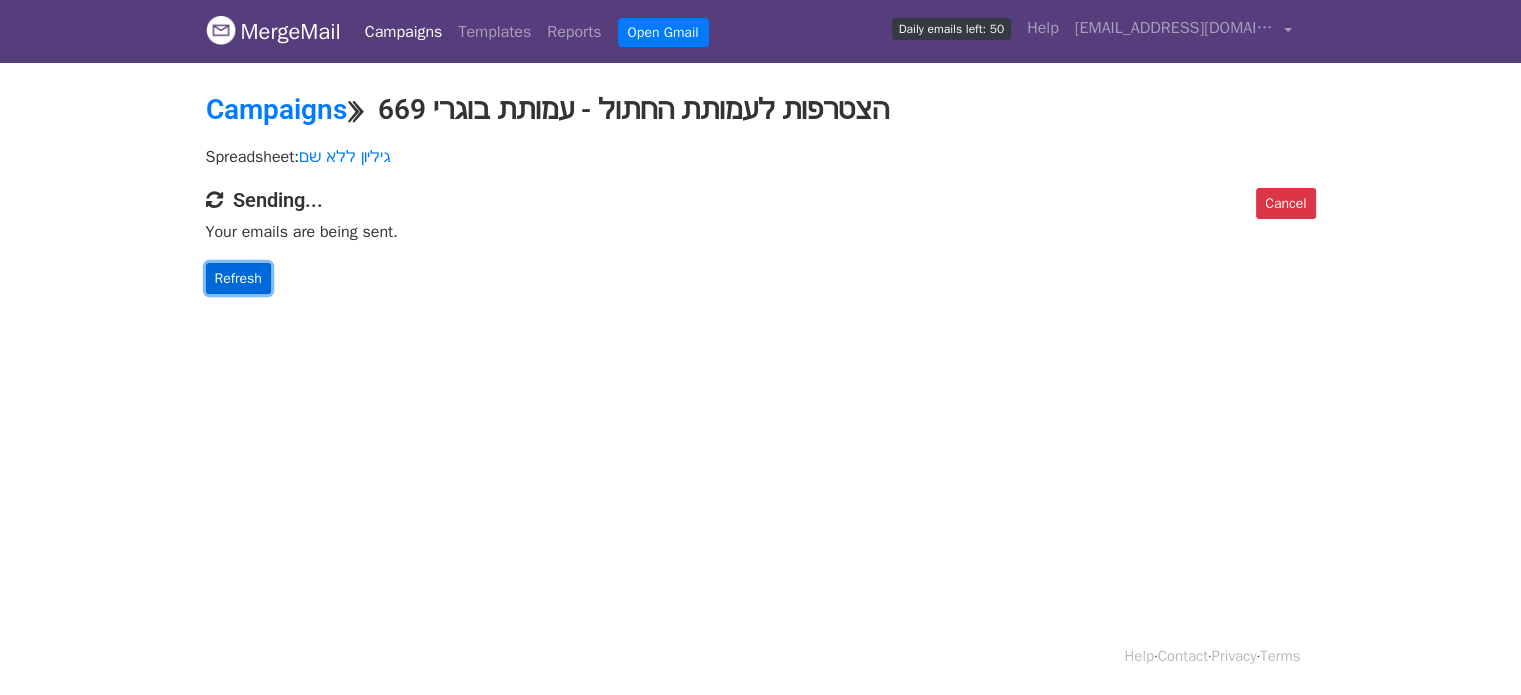 click on "Refresh" at bounding box center [238, 278] 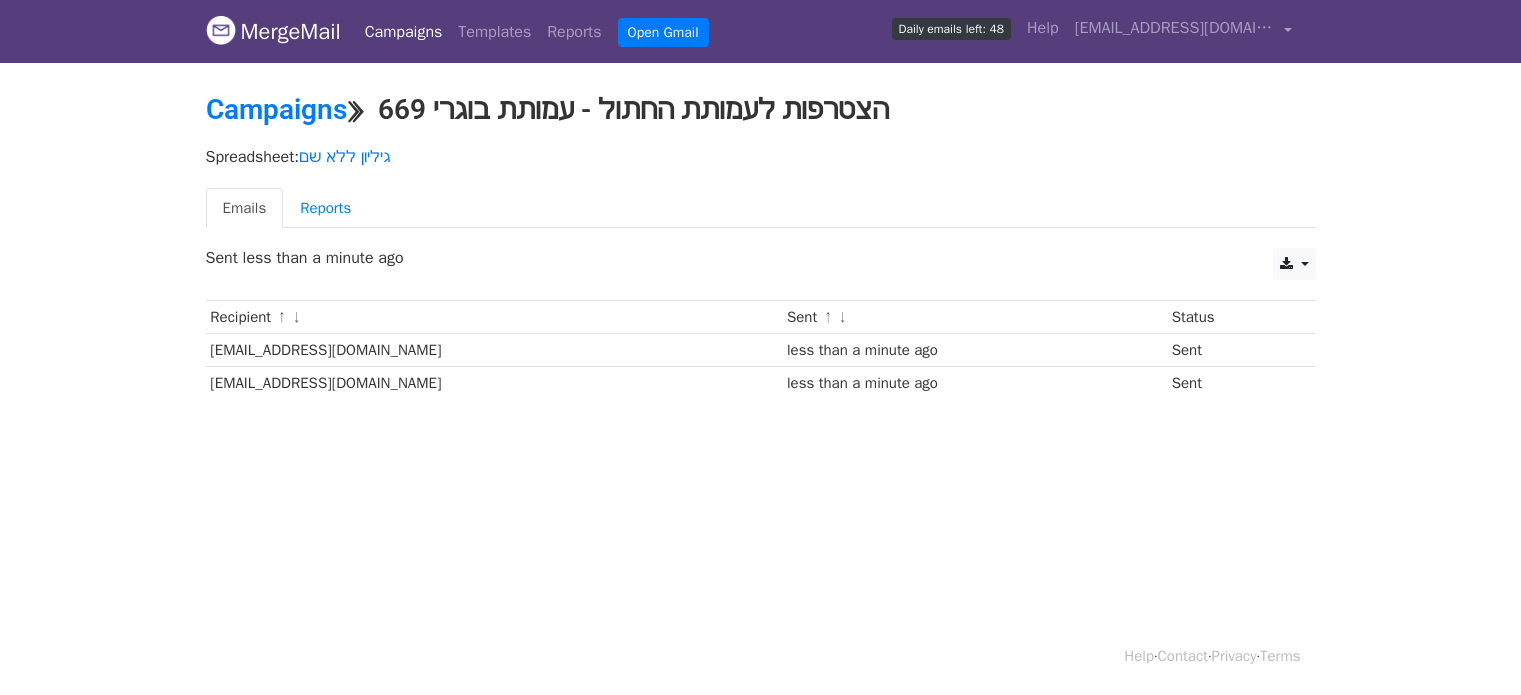 scroll, scrollTop: 0, scrollLeft: 0, axis: both 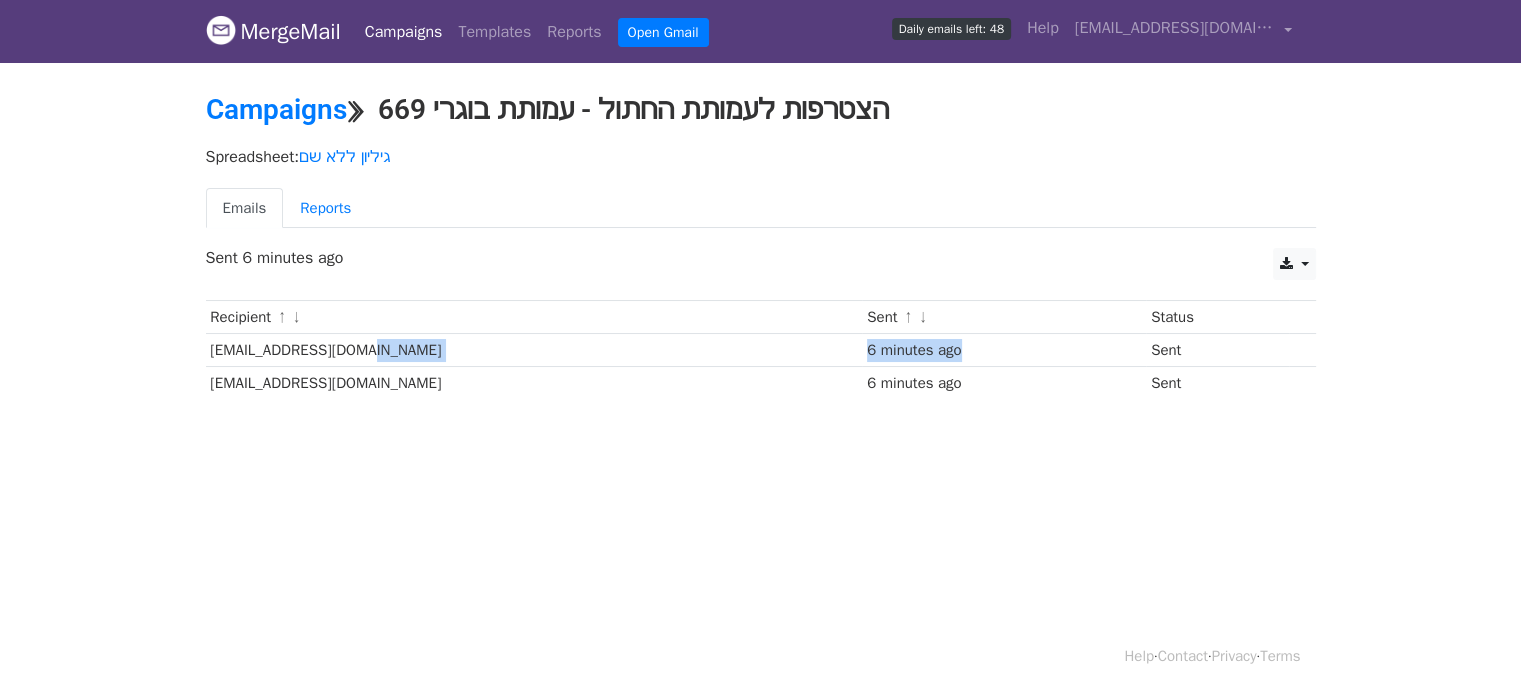 drag, startPoint x: 851, startPoint y: 339, endPoint x: 715, endPoint y: 344, distance: 136.09187 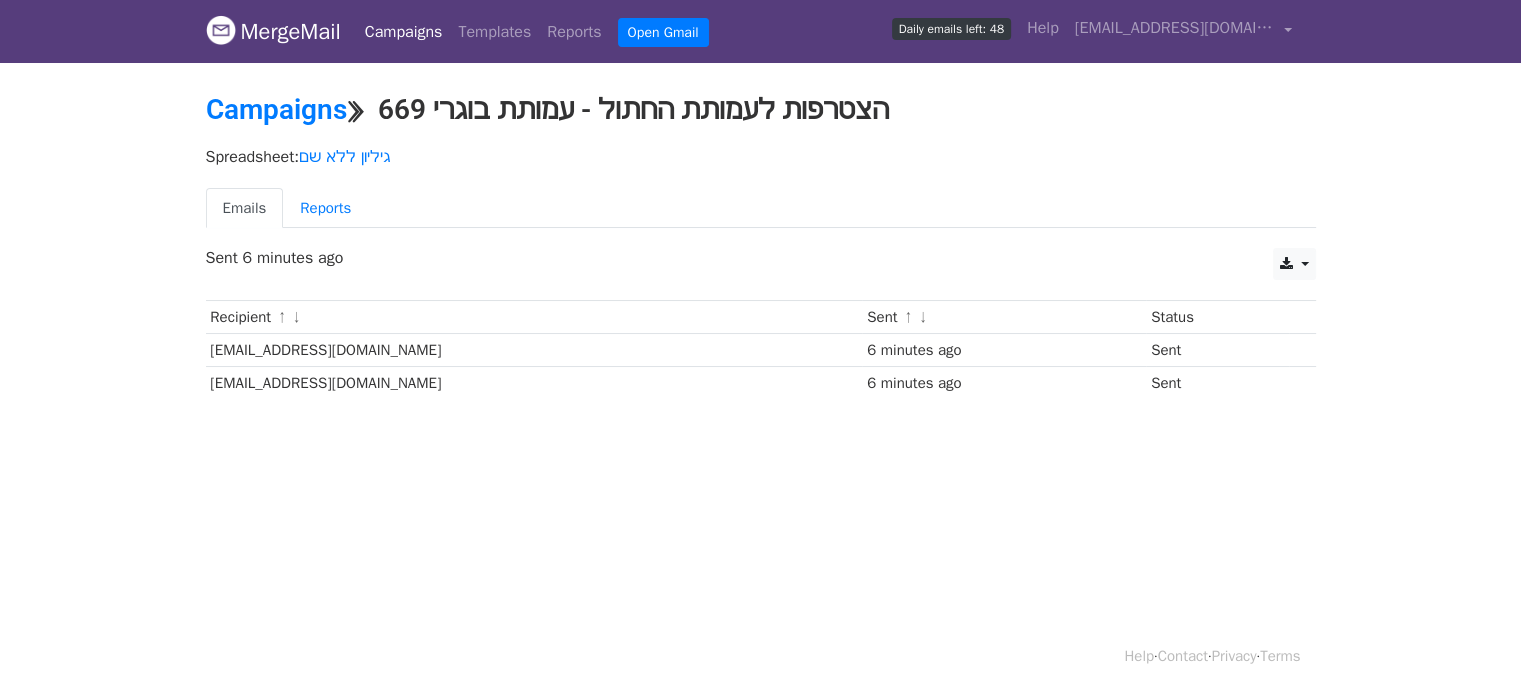 drag, startPoint x: 185, startPoint y: 295, endPoint x: 1220, endPoint y: 392, distance: 1039.5355 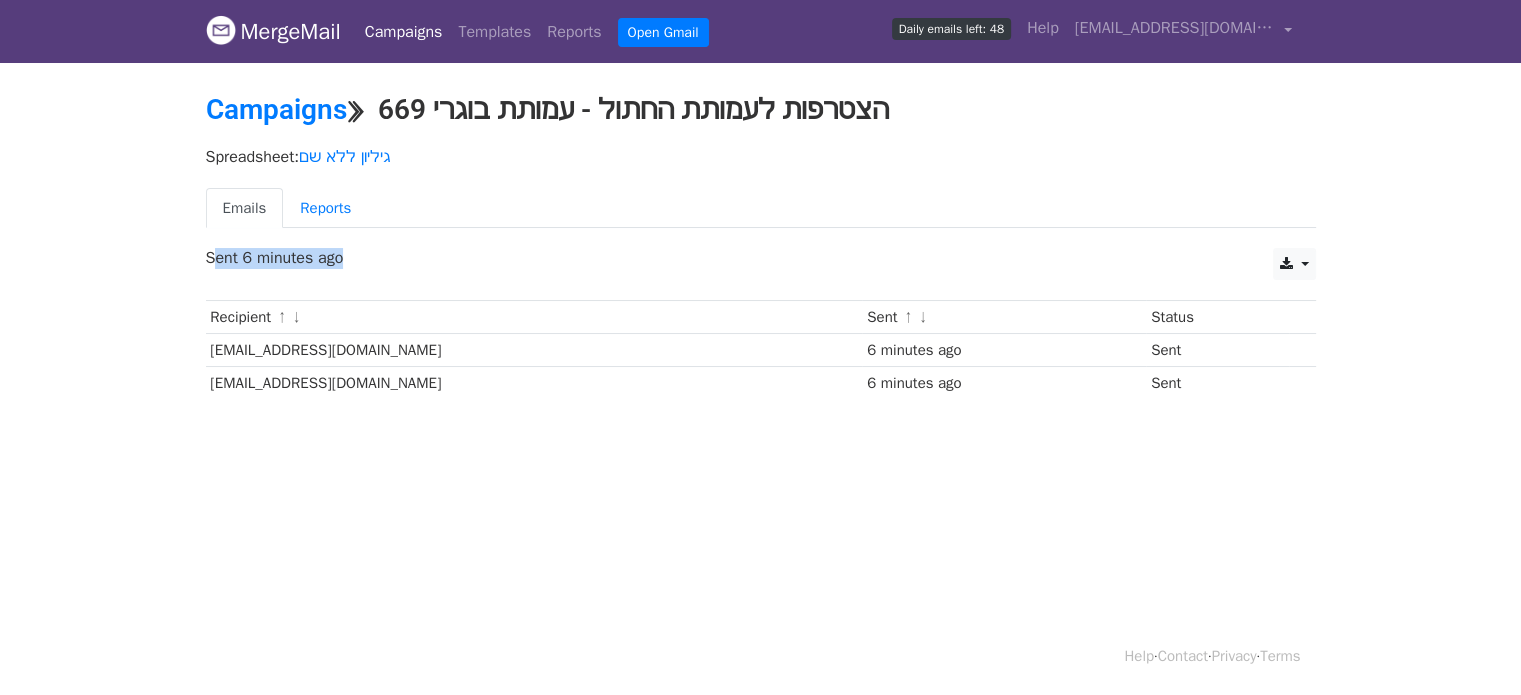 drag, startPoint x: 1032, startPoint y: 353, endPoint x: 164, endPoint y: 270, distance: 871.9593 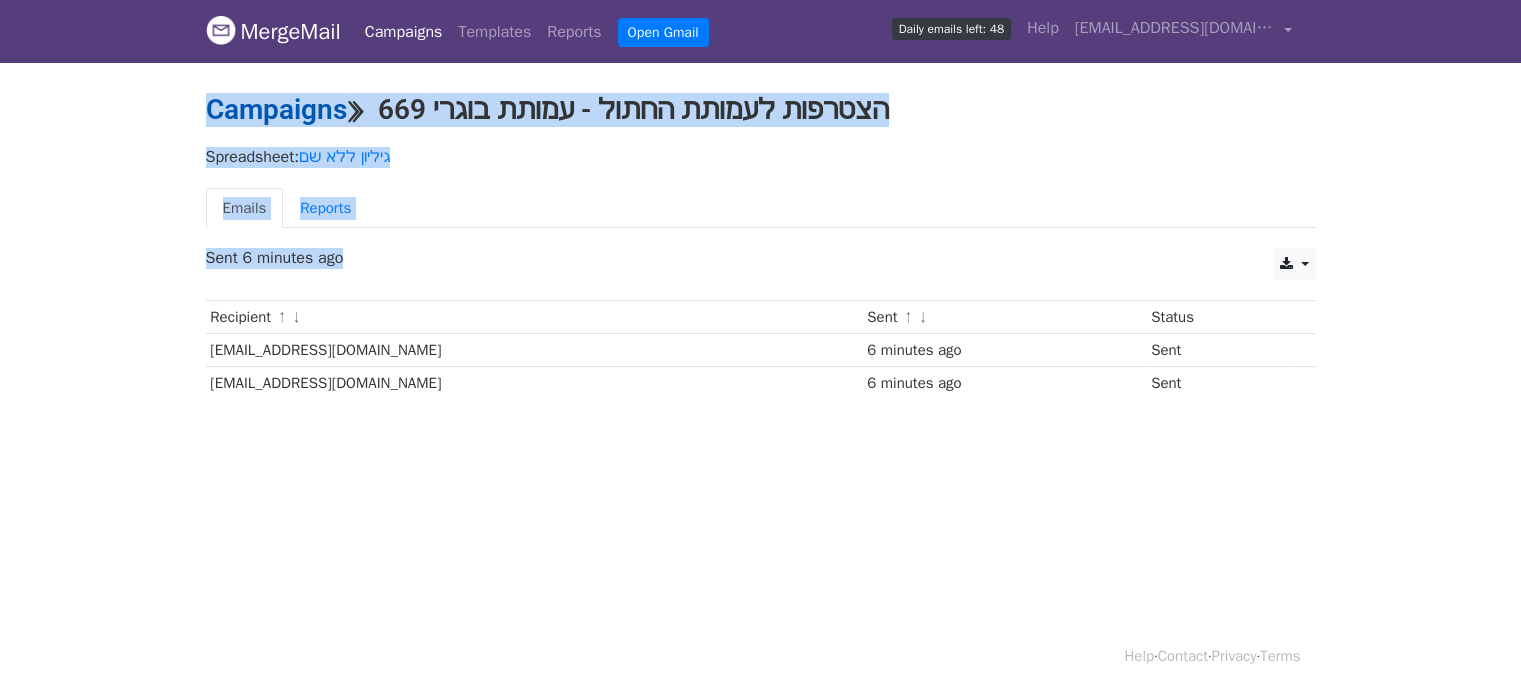 drag, startPoint x: 205, startPoint y: 297, endPoint x: 213, endPoint y: 108, distance: 189.16924 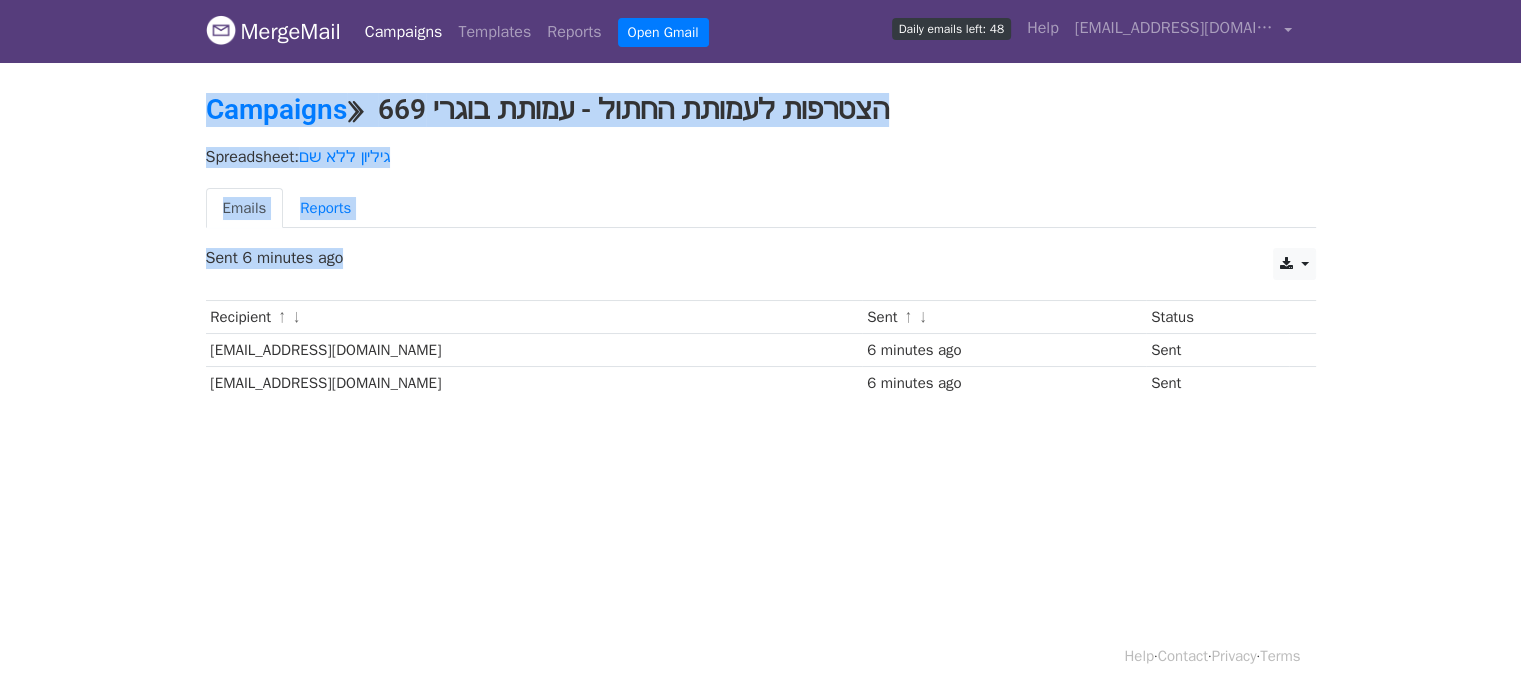 click on "MergeMail
Campaigns
Templates
Reports
Open Gmail
Daily emails left: 48
Help
saar3012@gmail.com
Account
Unsubscribes
Integrations
Notification Settings
Sign out
New Features
You're all caught up!
Scheduled Campaigns
Schedule your emails to be sent later.
Read more
Account Reports
View reports across all of your campaigns to find highly-engaged recipients and to see which templates and campaigns have the most clicks and opens.
Read more
View my reports
Template Editor
Create beautiful emails using our powerful template editor.
Read more
View my templates
Campaigns
⟫
הצטרפות לעמותת החתול - עמותת בוגרי 669
Spreadsheet:
גיליון ללא שם
Emails
Reports
CSV
Excel
Sent
6 minutes ago" at bounding box center [760, 247] 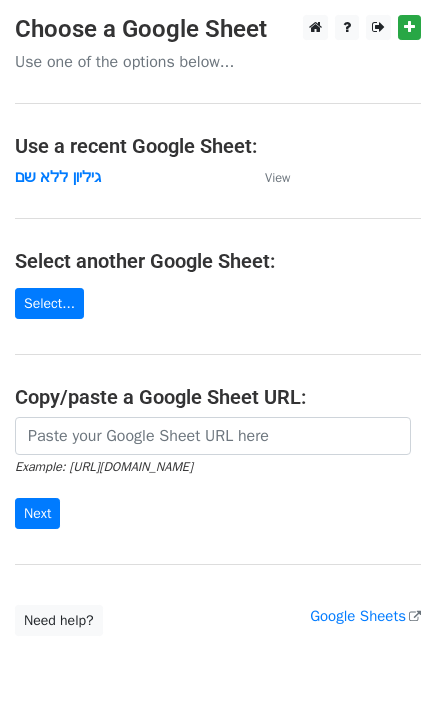scroll, scrollTop: 0, scrollLeft: 0, axis: both 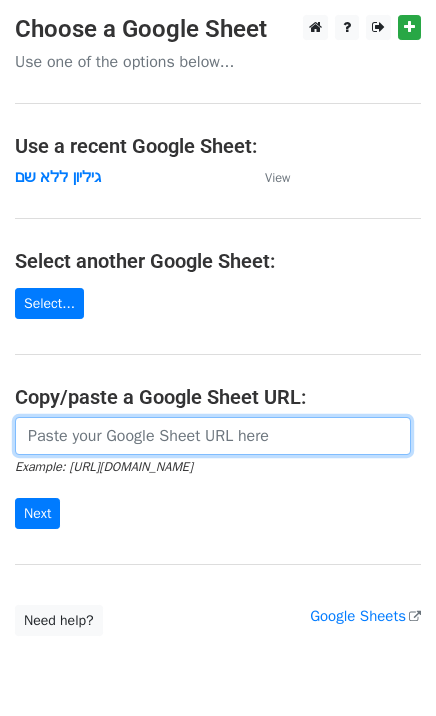 click at bounding box center (213, 436) 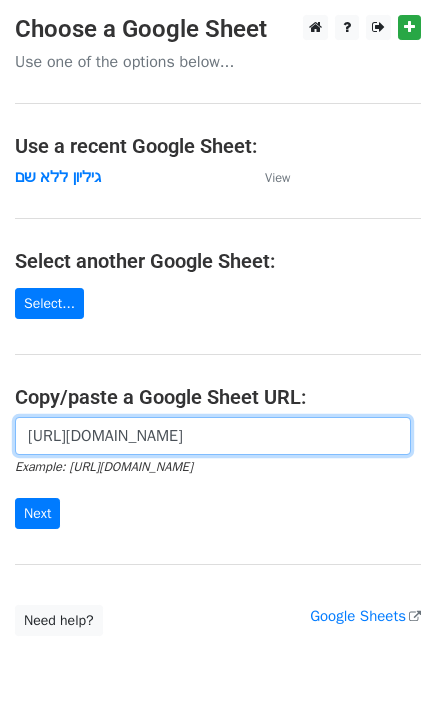 scroll, scrollTop: 0, scrollLeft: 492, axis: horizontal 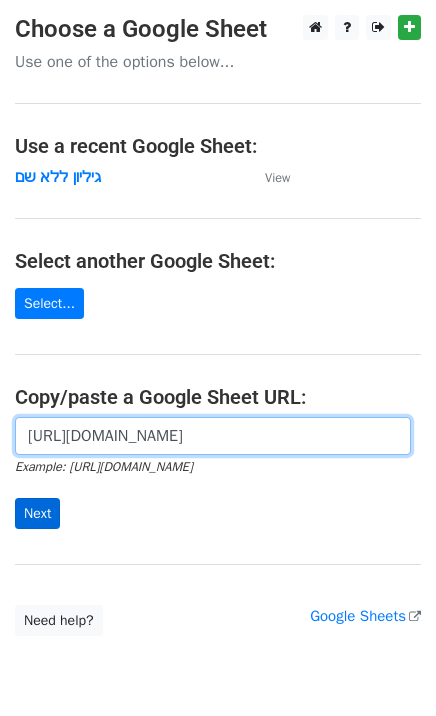 type on "[URL][DOMAIN_NAME]" 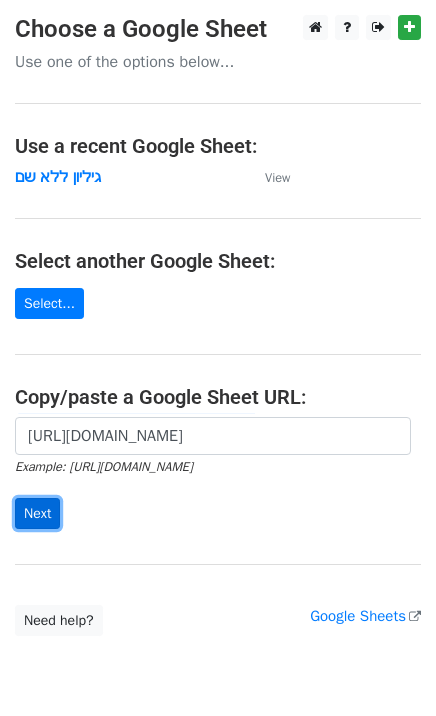 click on "Next" at bounding box center [37, 513] 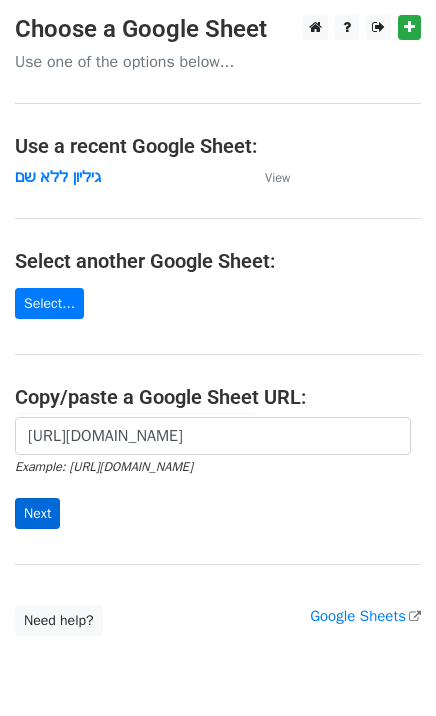 scroll, scrollTop: 0, scrollLeft: 0, axis: both 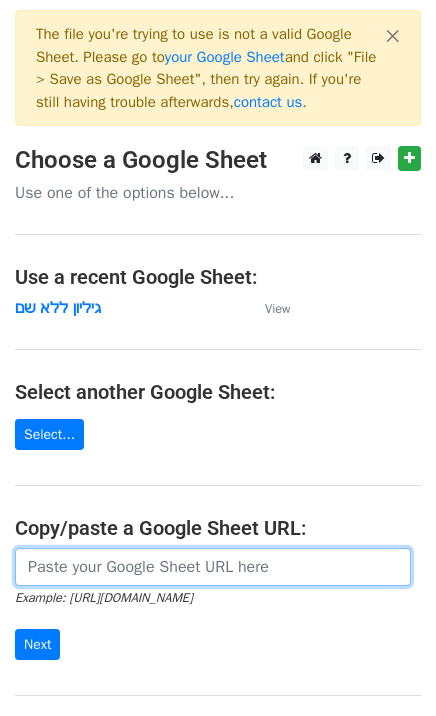 click at bounding box center (213, 567) 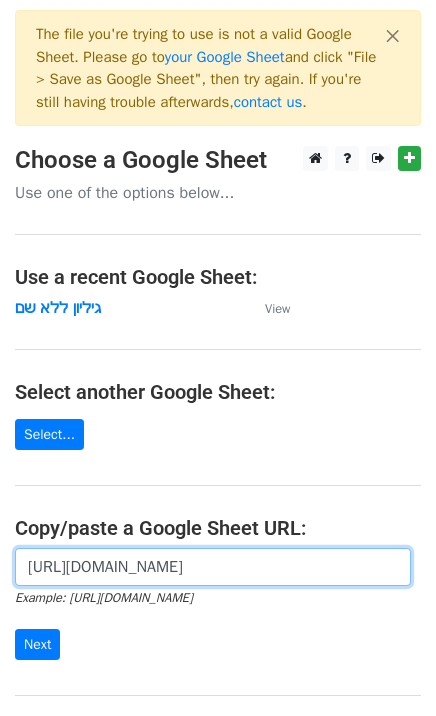 scroll, scrollTop: 0, scrollLeft: 492, axis: horizontal 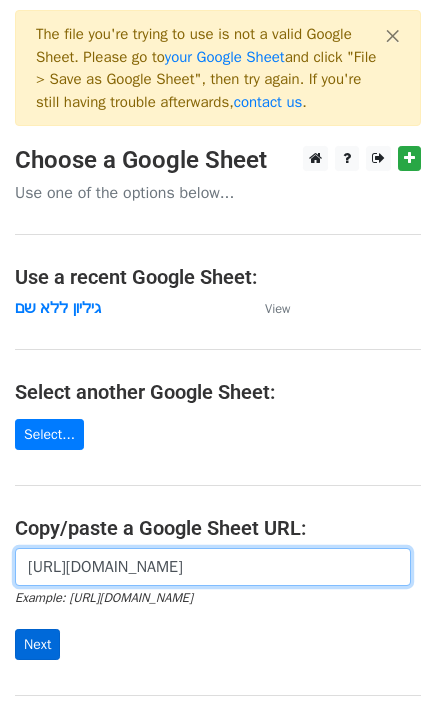 type on "[URL][DOMAIN_NAME]" 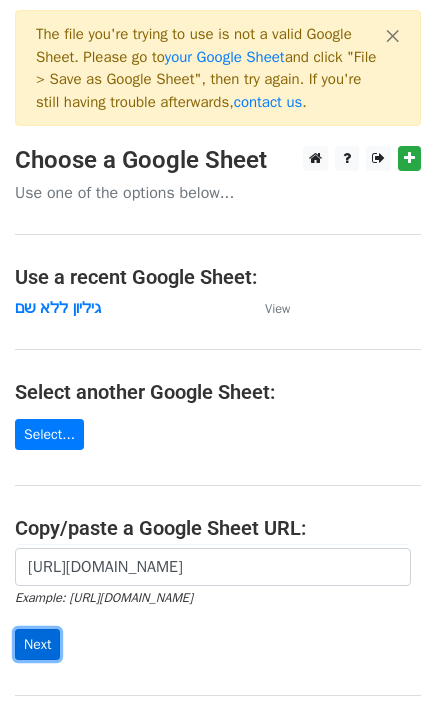 click on "Next" at bounding box center (37, 644) 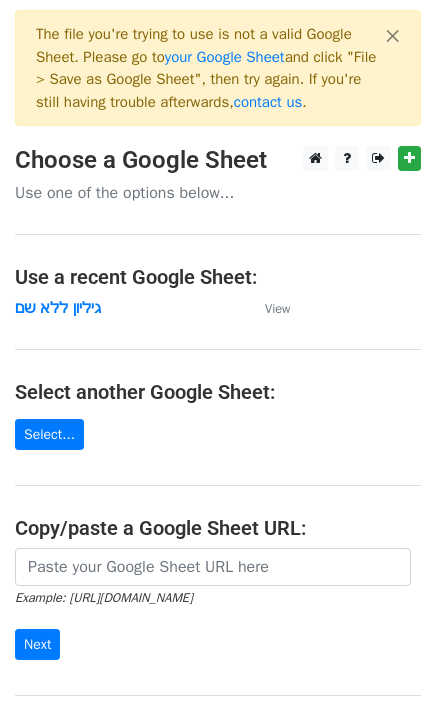 scroll, scrollTop: 0, scrollLeft: 0, axis: both 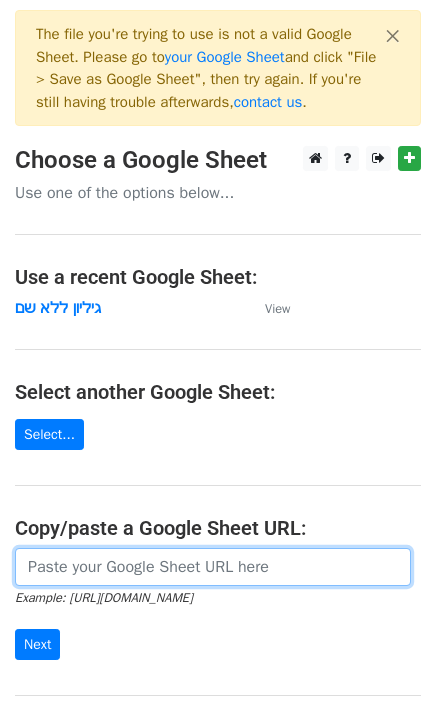 click at bounding box center [213, 567] 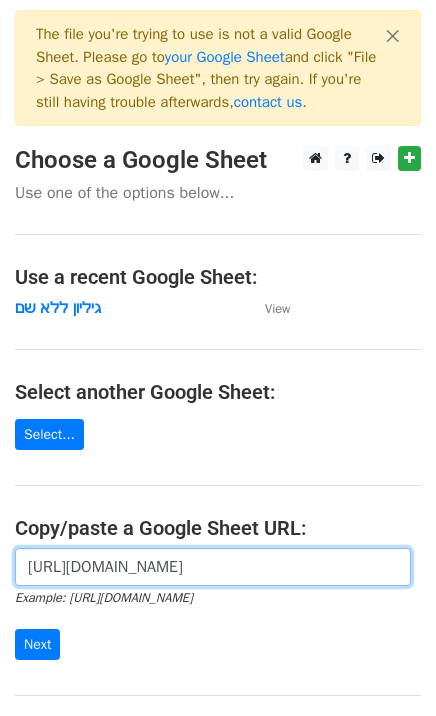 scroll, scrollTop: 0, scrollLeft: 586, axis: horizontal 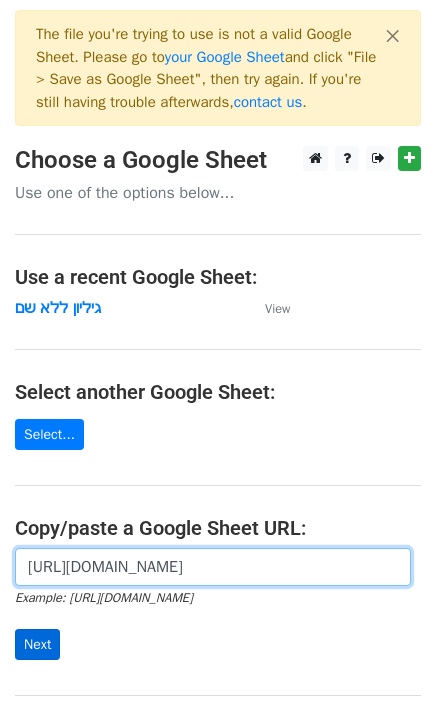 type on "https://docs.google.com/spreadsheets/d/1RVLLL0cQ7MaFLvUidrIlPkBOemrB8QXM5y_LXdKWsCU/edit?gid=307546739#gid=307546739" 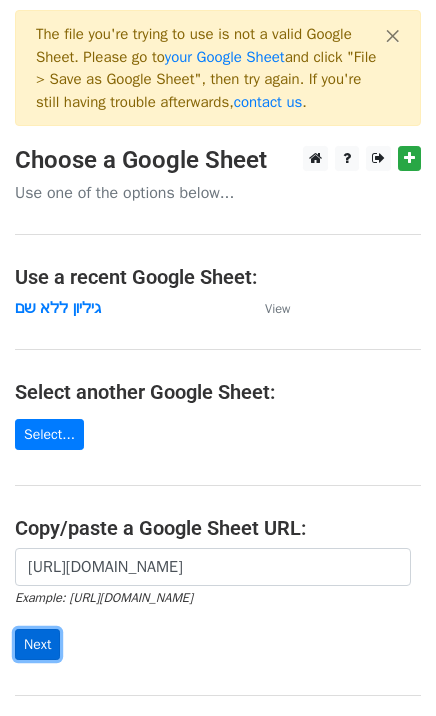 click on "Next" at bounding box center [37, 644] 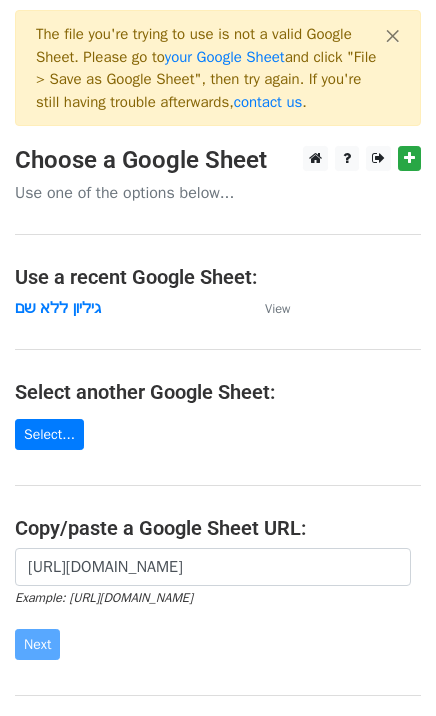 scroll, scrollTop: 0, scrollLeft: 0, axis: both 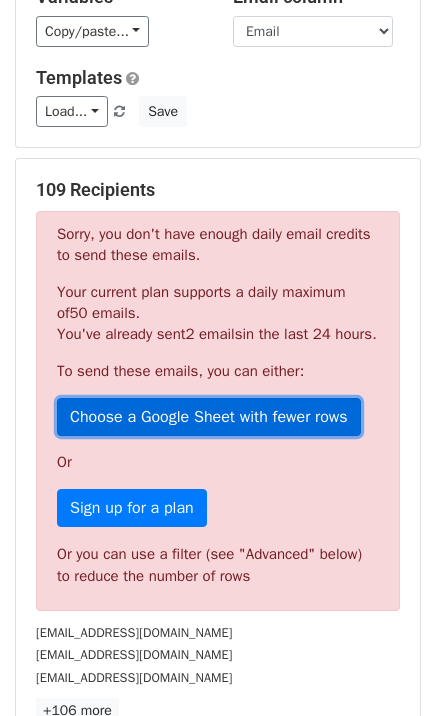 click on "Choose a Google Sheet with fewer rows" at bounding box center (209, 417) 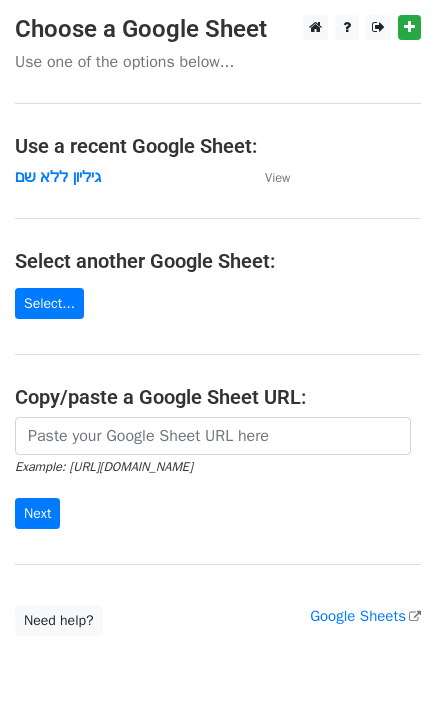 scroll, scrollTop: 0, scrollLeft: 0, axis: both 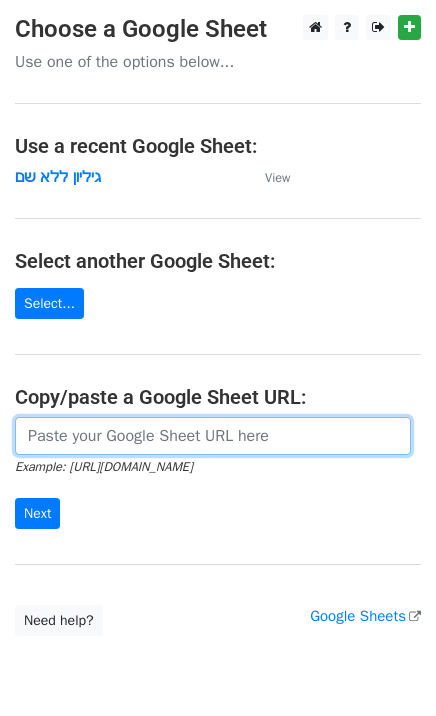 click at bounding box center (213, 436) 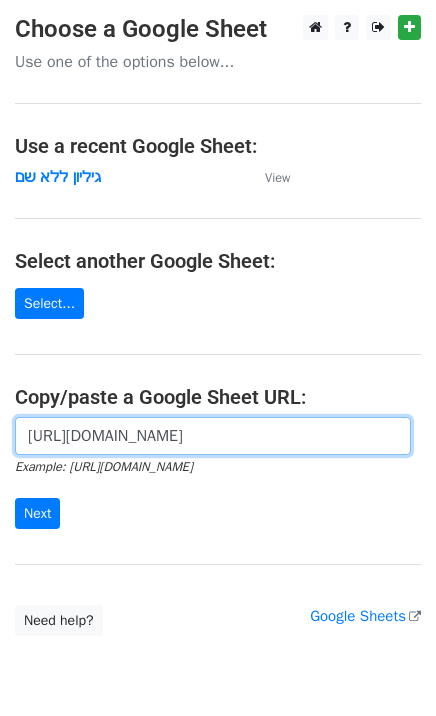 scroll, scrollTop: 0, scrollLeft: 431, axis: horizontal 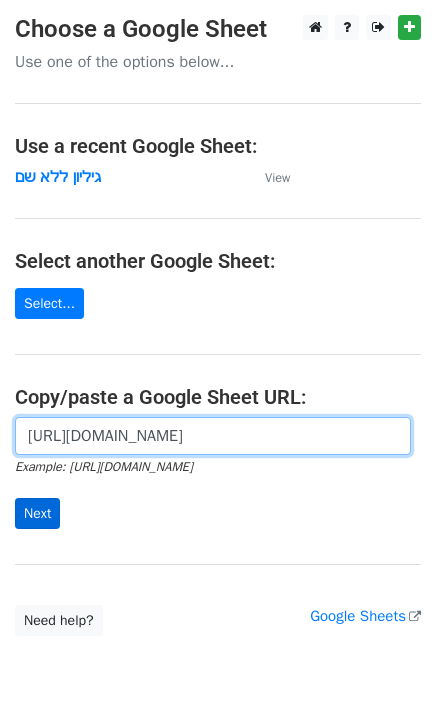 type on "https://docs.google.com/spreadsheets/d/1L3P-5O6r8xnhzmgfgVQOXBSsyEM_hrtlno2tpx6lg9U/edit?gid=0#gid=0" 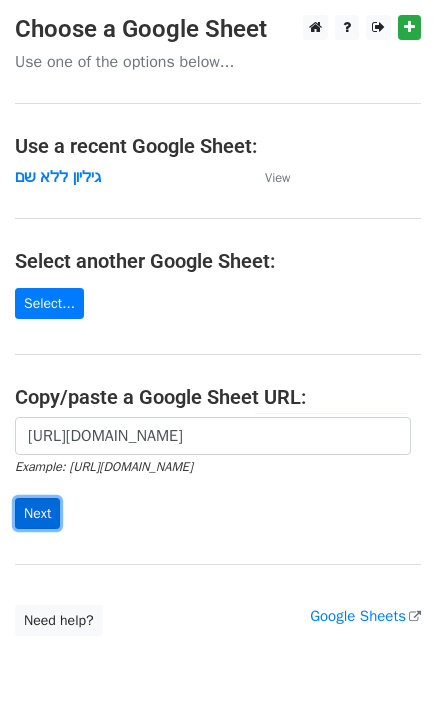click on "Next" at bounding box center (37, 513) 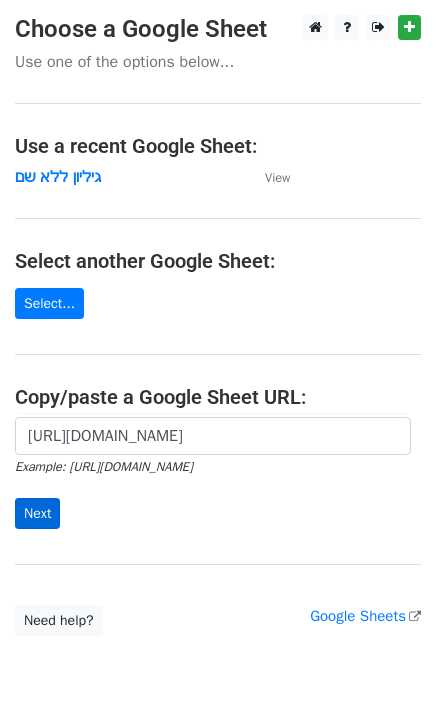 scroll, scrollTop: 0, scrollLeft: 0, axis: both 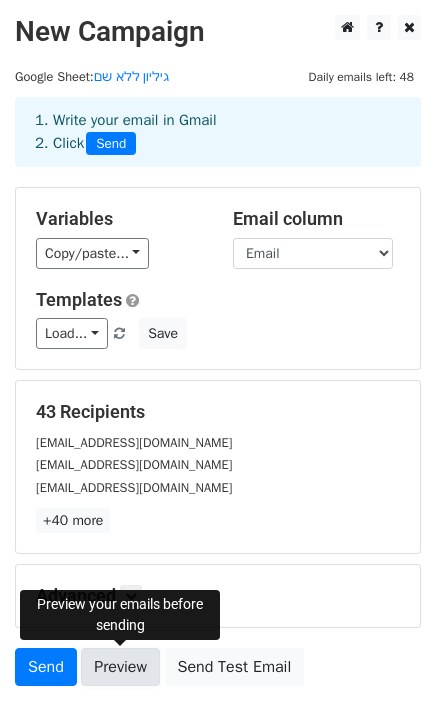 click on "Preview" at bounding box center [120, 667] 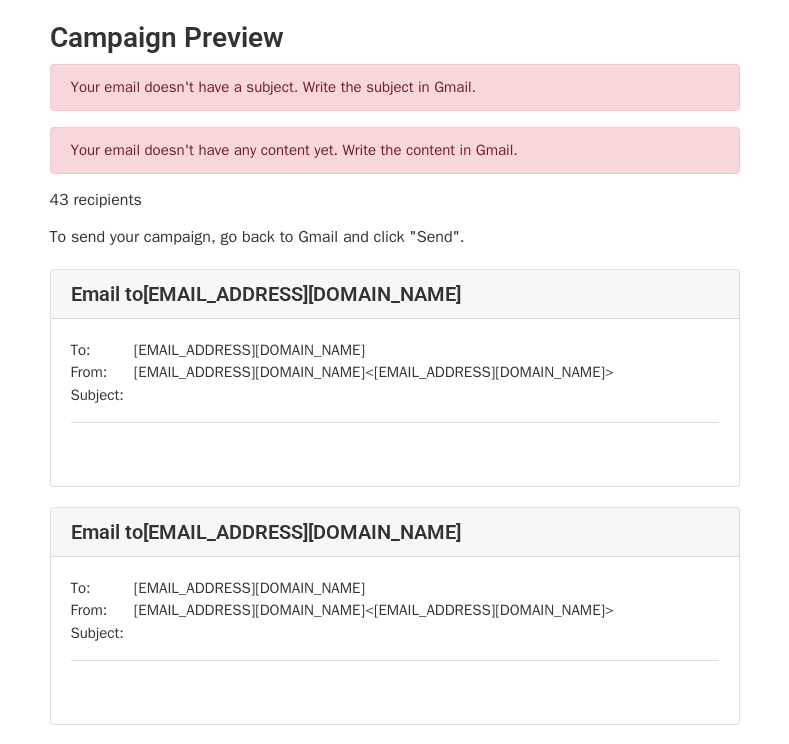 scroll, scrollTop: 0, scrollLeft: 0, axis: both 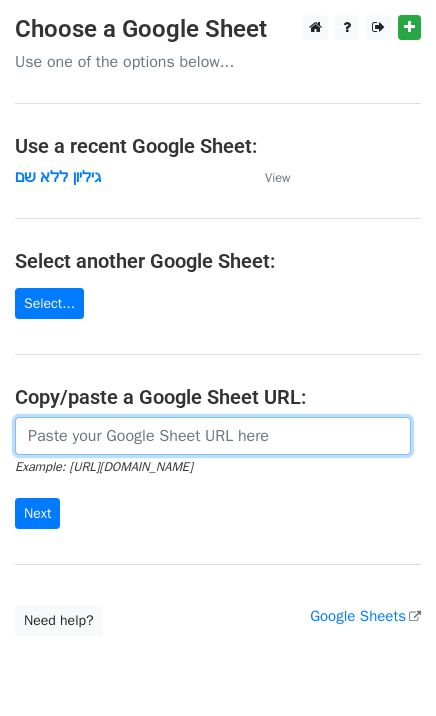 click at bounding box center [213, 436] 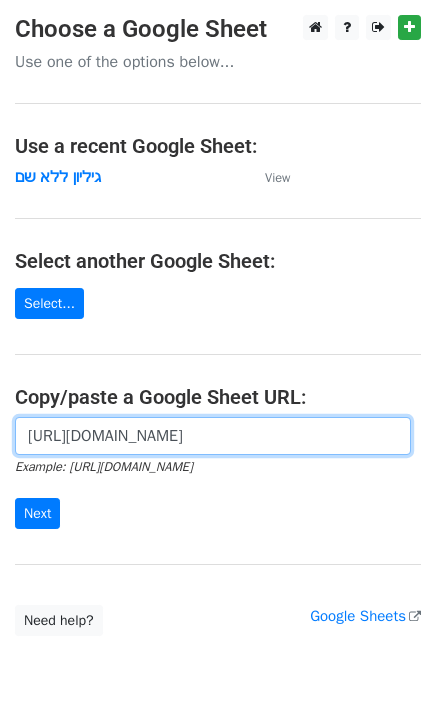 scroll, scrollTop: 0, scrollLeft: 431, axis: horizontal 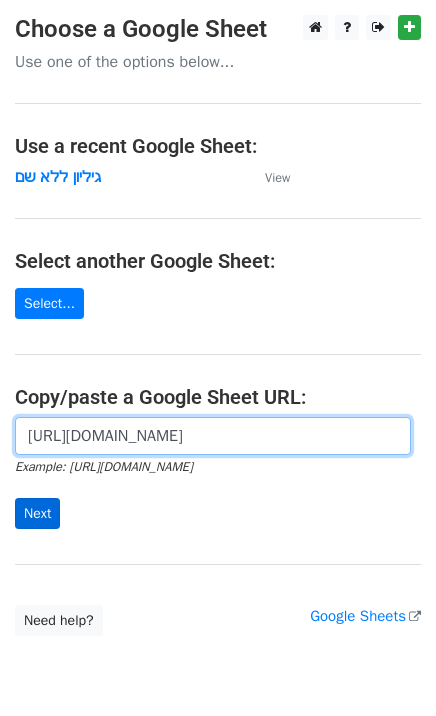 type on "[URL][DOMAIN_NAME]" 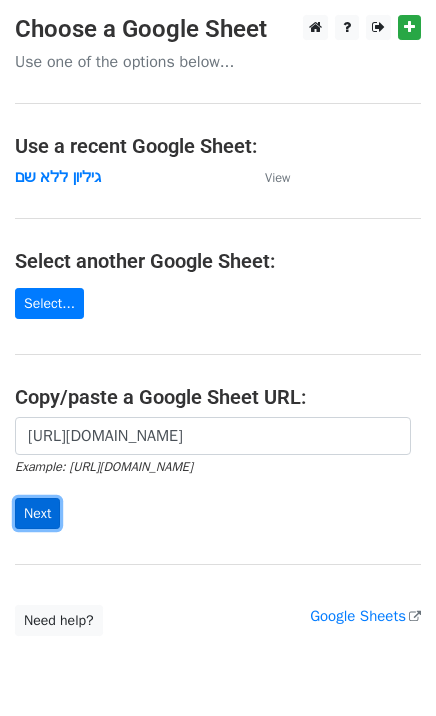 click on "Next" at bounding box center (37, 513) 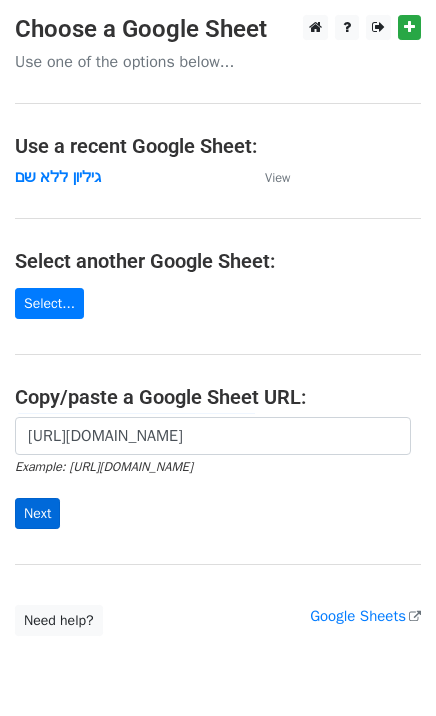 scroll, scrollTop: 0, scrollLeft: 0, axis: both 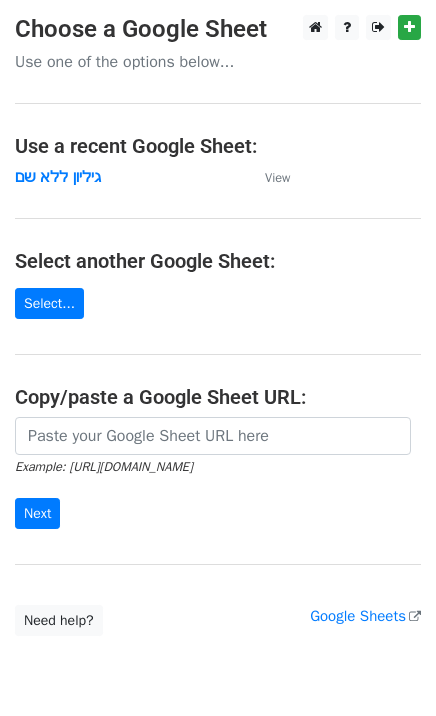 click on "Choose a Google Sheet
Use one of the options below...
Use a recent Google Sheet:
גיליון ללא שם
View
Select another Google Sheet:
Select...
Copy/paste a Google Sheet URL:
Example:
https://docs.google.com/spreadsheets/d/abc/edit
Next
Google Sheets
Need help?
Help
×
Why do I need to copy/paste a Google Sheet URL?
Normally, MergeMail would show you a list of your Google Sheets to choose from, but because you didn't allow MergeMail access to your Google Drive, it cannot show you a list of your Google Sheets. You can read more about permissions in our  support pages .
If you'd like to see a list of your Google Sheets, you'll need to  sign out of MergeMail  and then sign back in and allow access to your Google Drive.
Are your recipients in a CSV or Excel file?
Import your CSV or Excel file into a Google Sheet  then try again.
Need help with something else?" at bounding box center [218, 325] 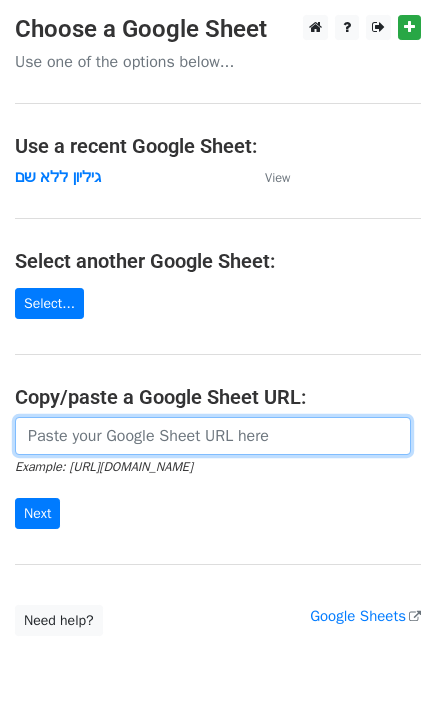 click at bounding box center (213, 436) 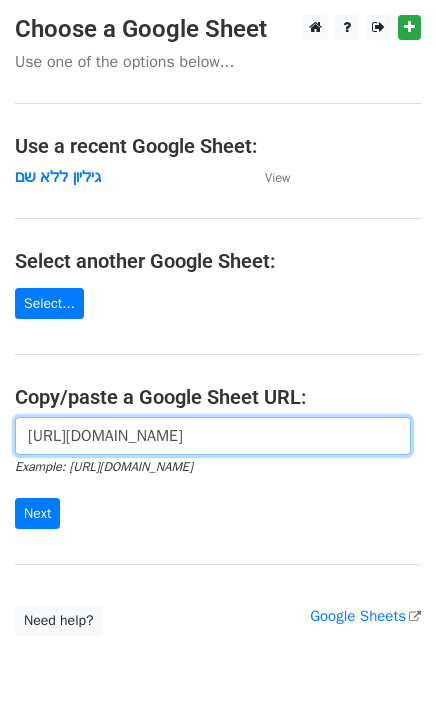 scroll, scrollTop: 0, scrollLeft: 431, axis: horizontal 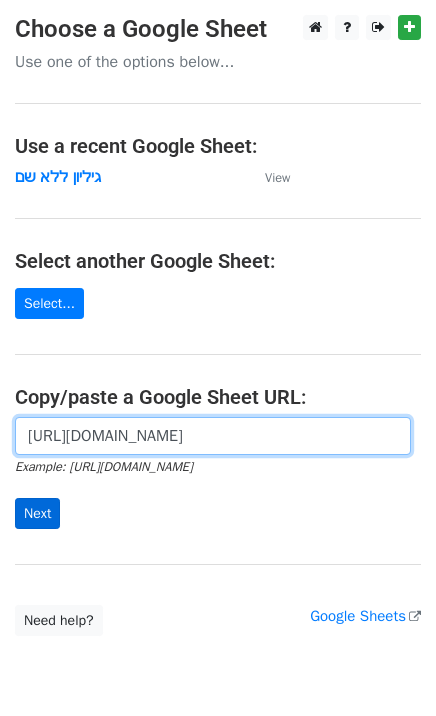 type on "https://docs.google.com/spreadsheets/d/1L3P-5O6r8xnhzmgfgVQOXBSsyEM_hrtlno2tpx6lg9U/edit?gid=0#gid=0" 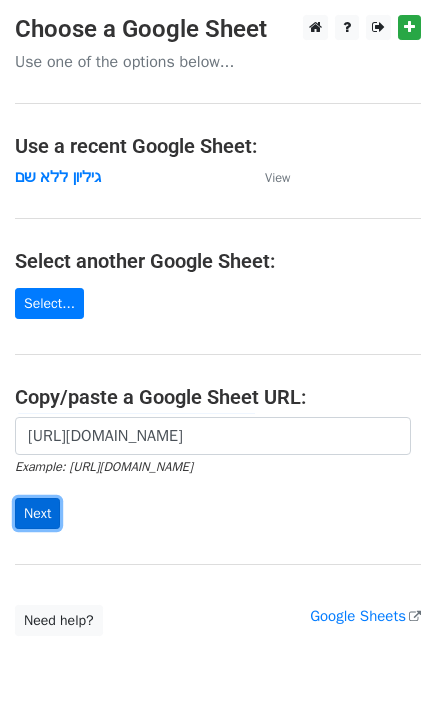 click on "Next" at bounding box center [37, 513] 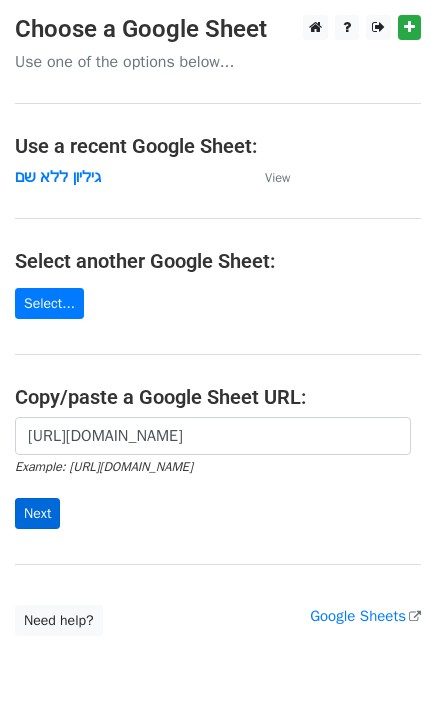 scroll, scrollTop: 0, scrollLeft: 0, axis: both 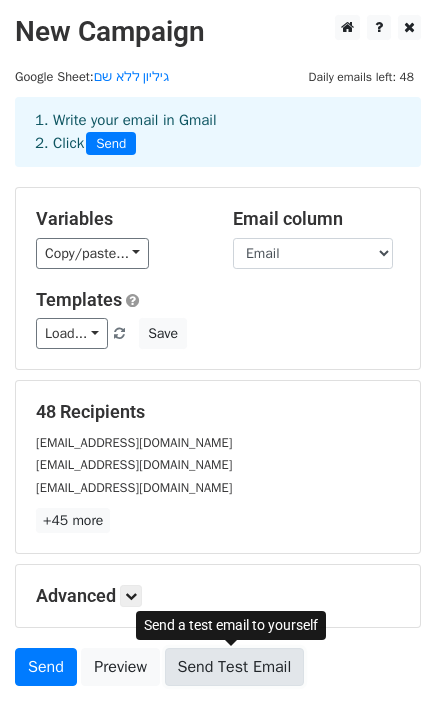 click on "Send Test Email" at bounding box center (235, 667) 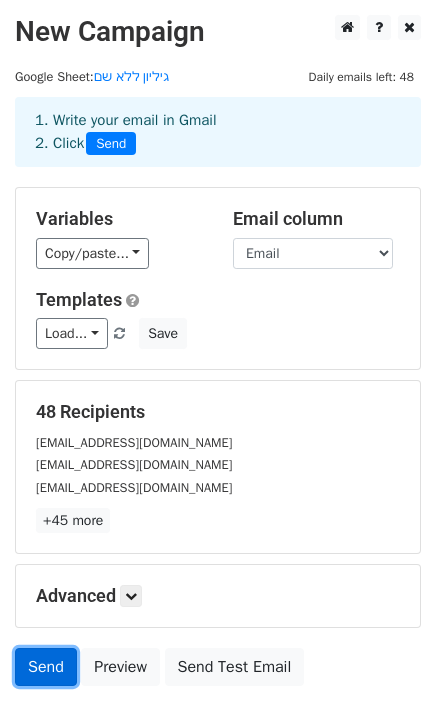 click on "Send" at bounding box center [46, 667] 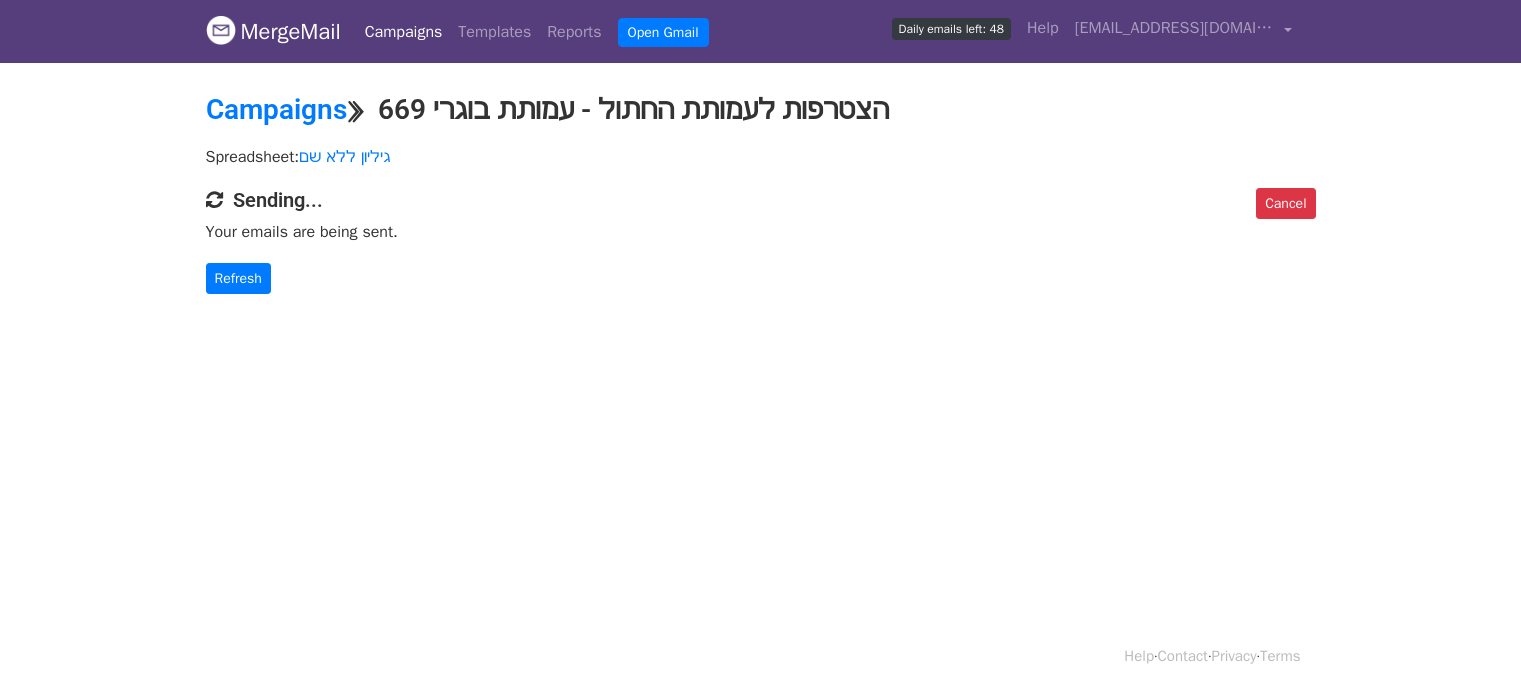 scroll, scrollTop: 0, scrollLeft: 0, axis: both 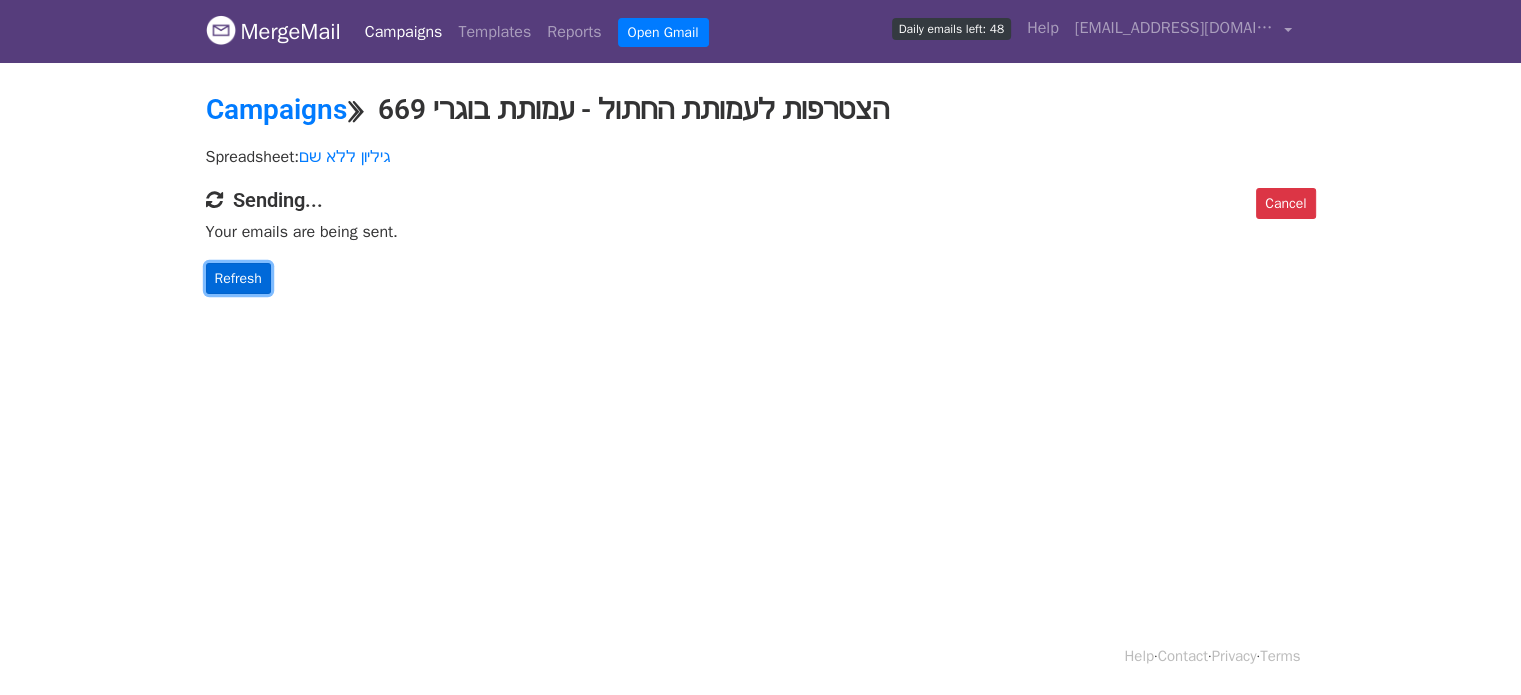 click on "Refresh" at bounding box center [238, 278] 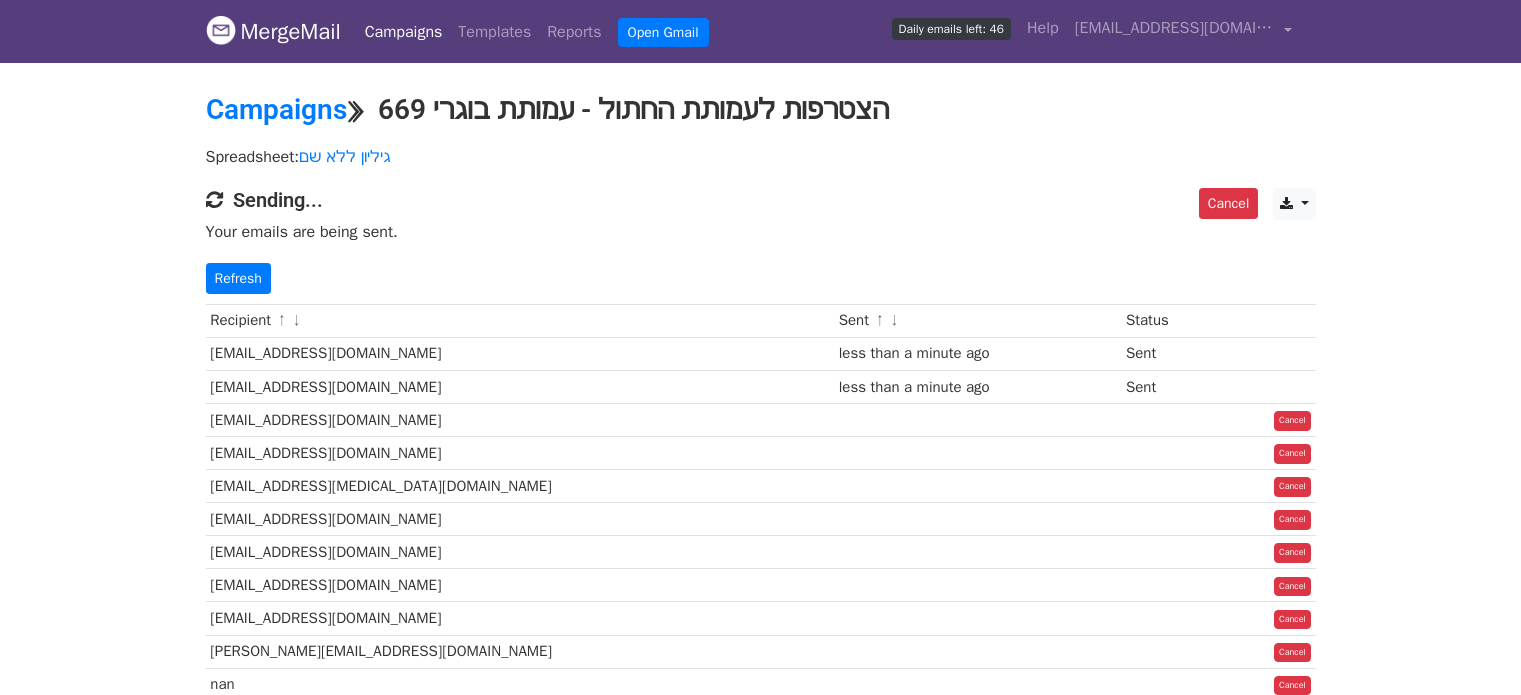 scroll, scrollTop: 0, scrollLeft: 0, axis: both 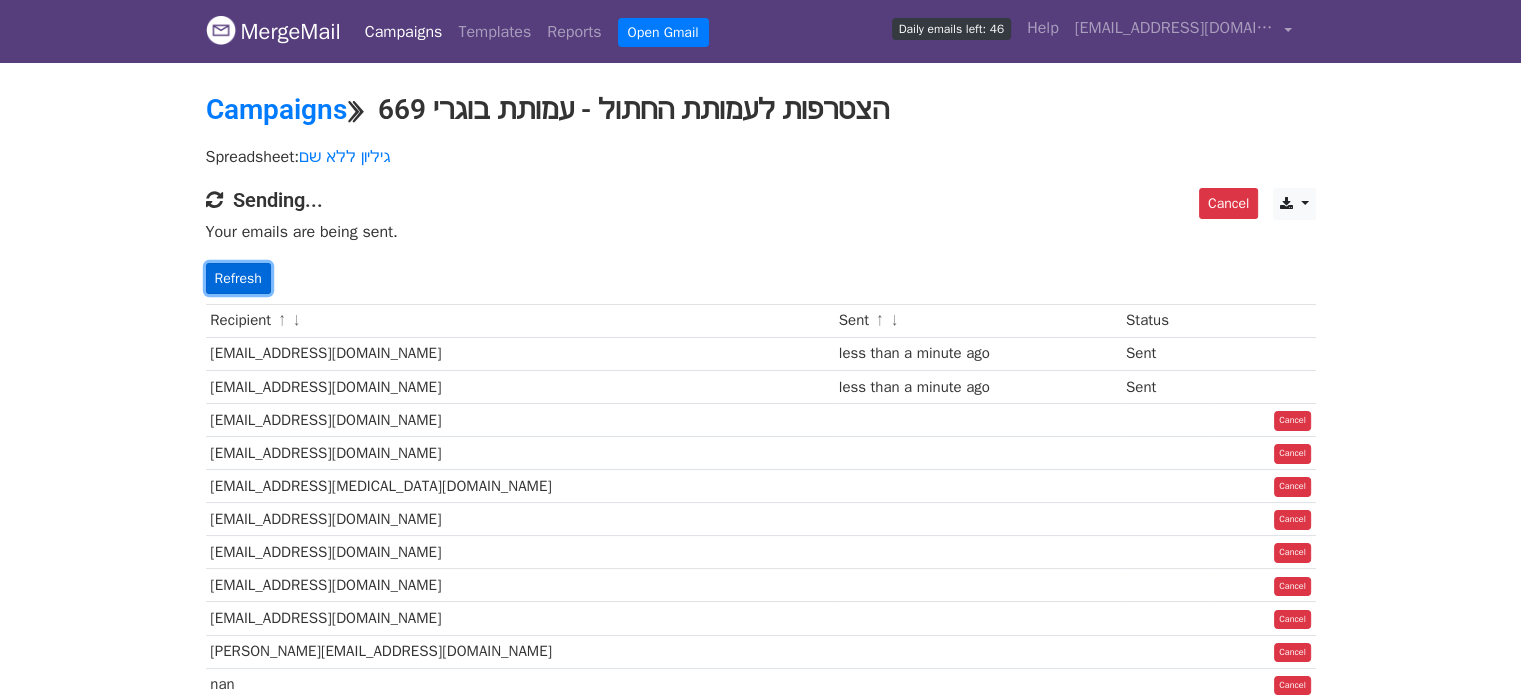 click on "Refresh" at bounding box center [238, 278] 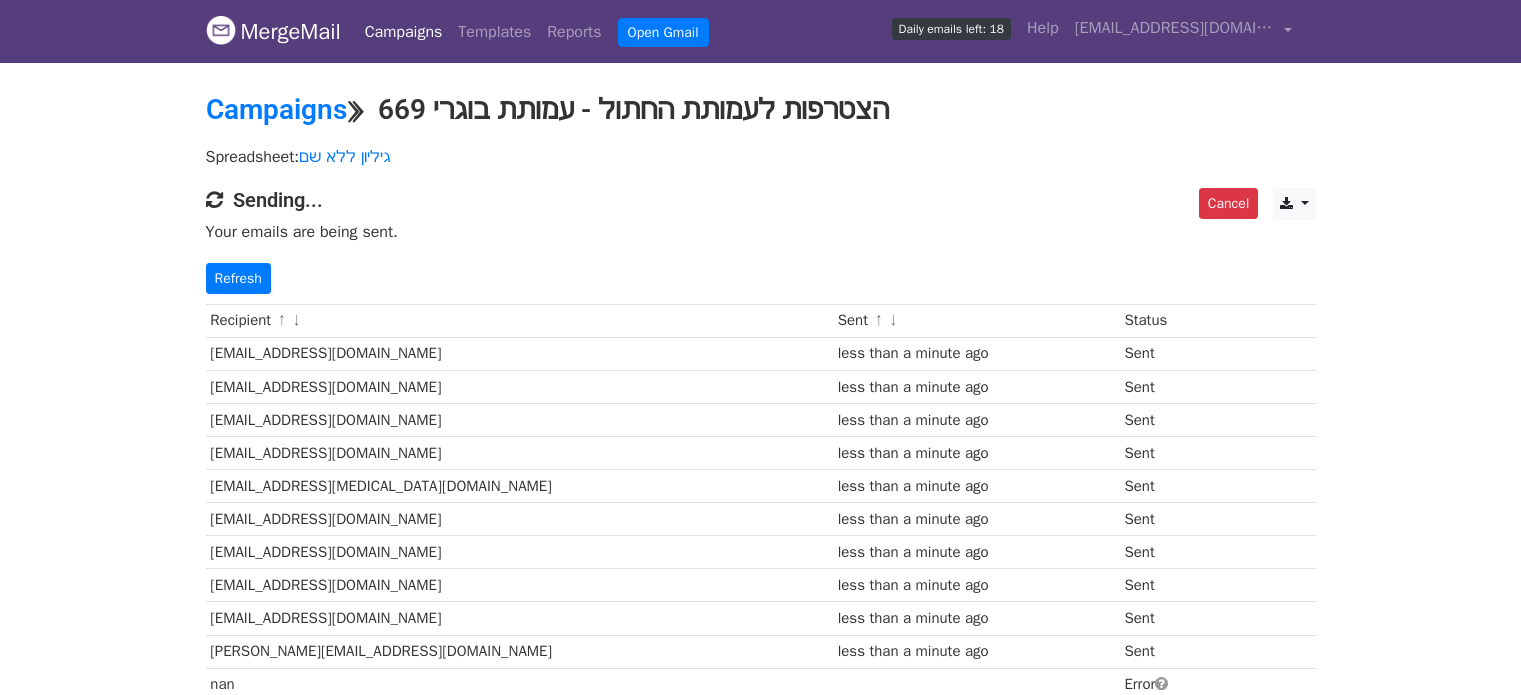 scroll, scrollTop: 0, scrollLeft: 0, axis: both 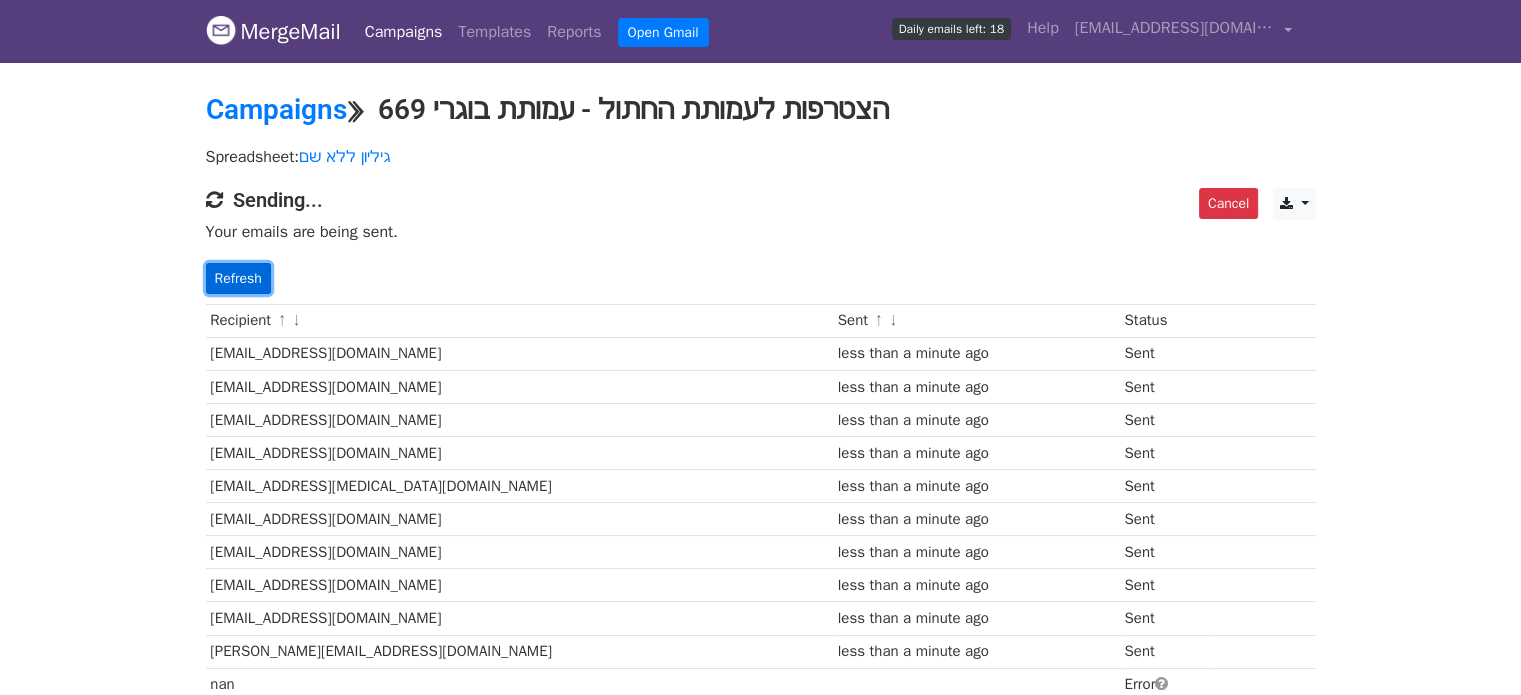 click on "Refresh" at bounding box center (238, 278) 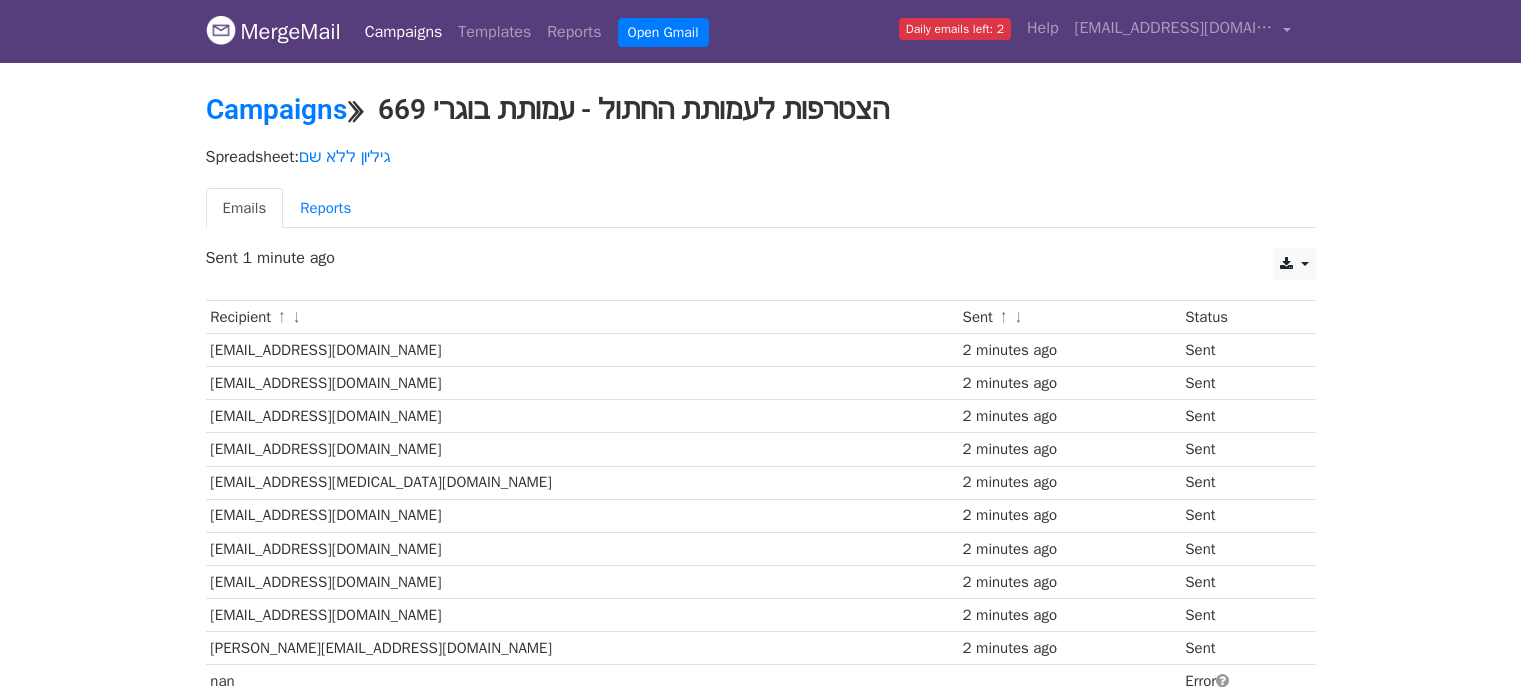 scroll, scrollTop: 0, scrollLeft: 0, axis: both 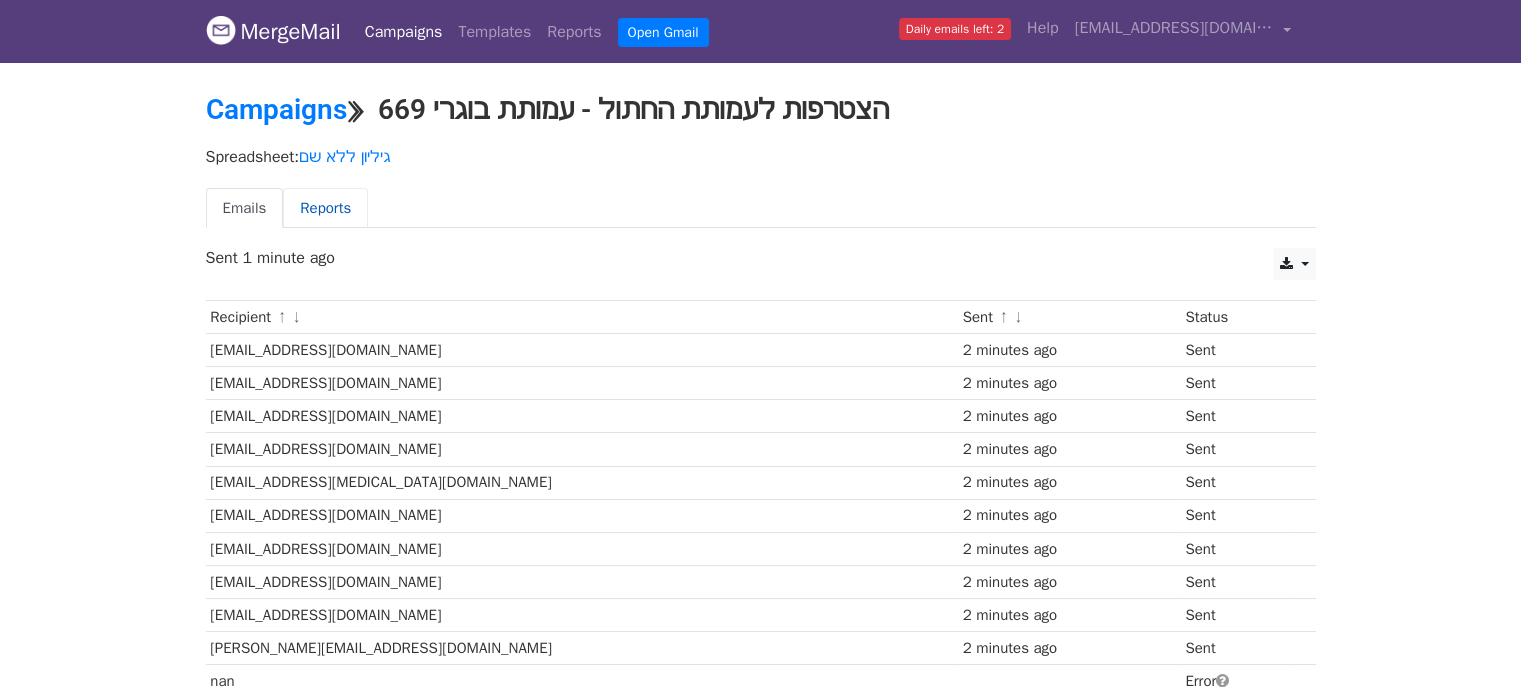 click on "Reports" at bounding box center [325, 208] 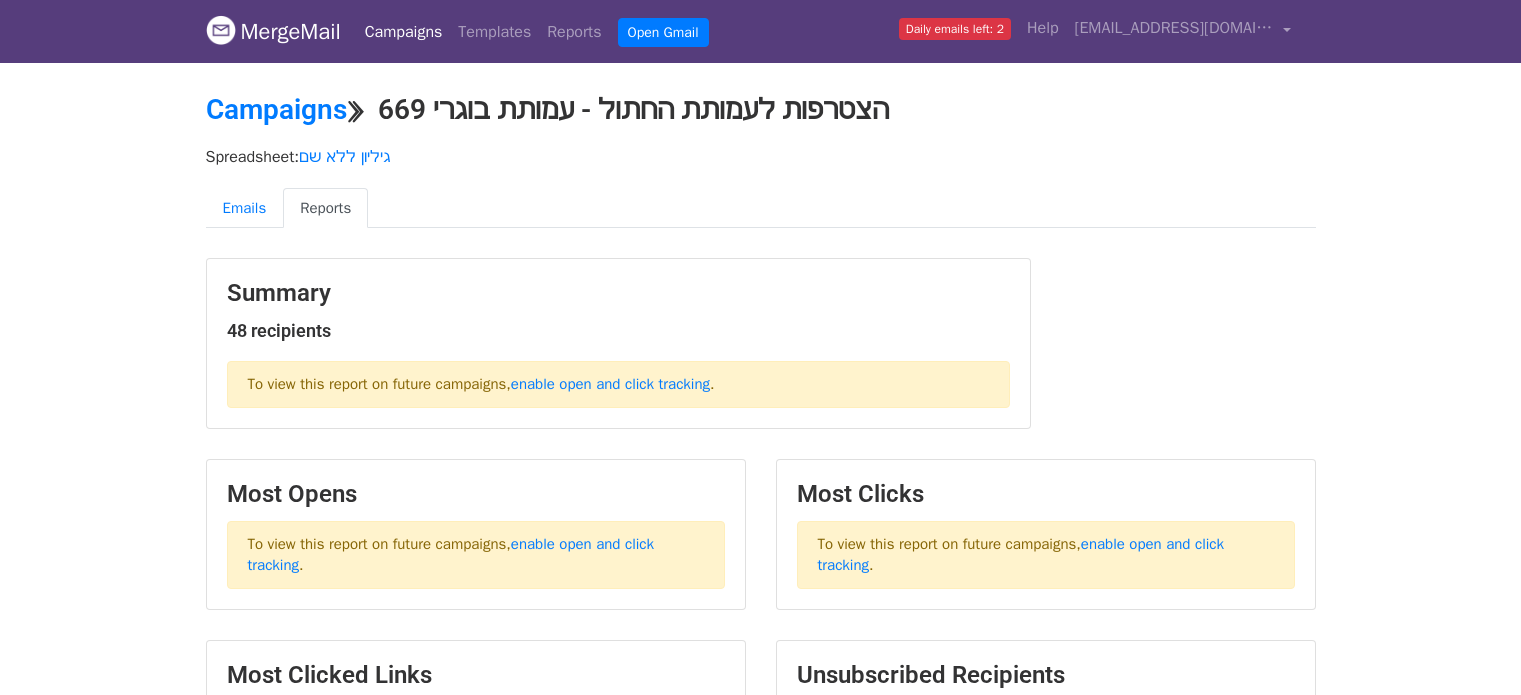 scroll, scrollTop: 0, scrollLeft: 0, axis: both 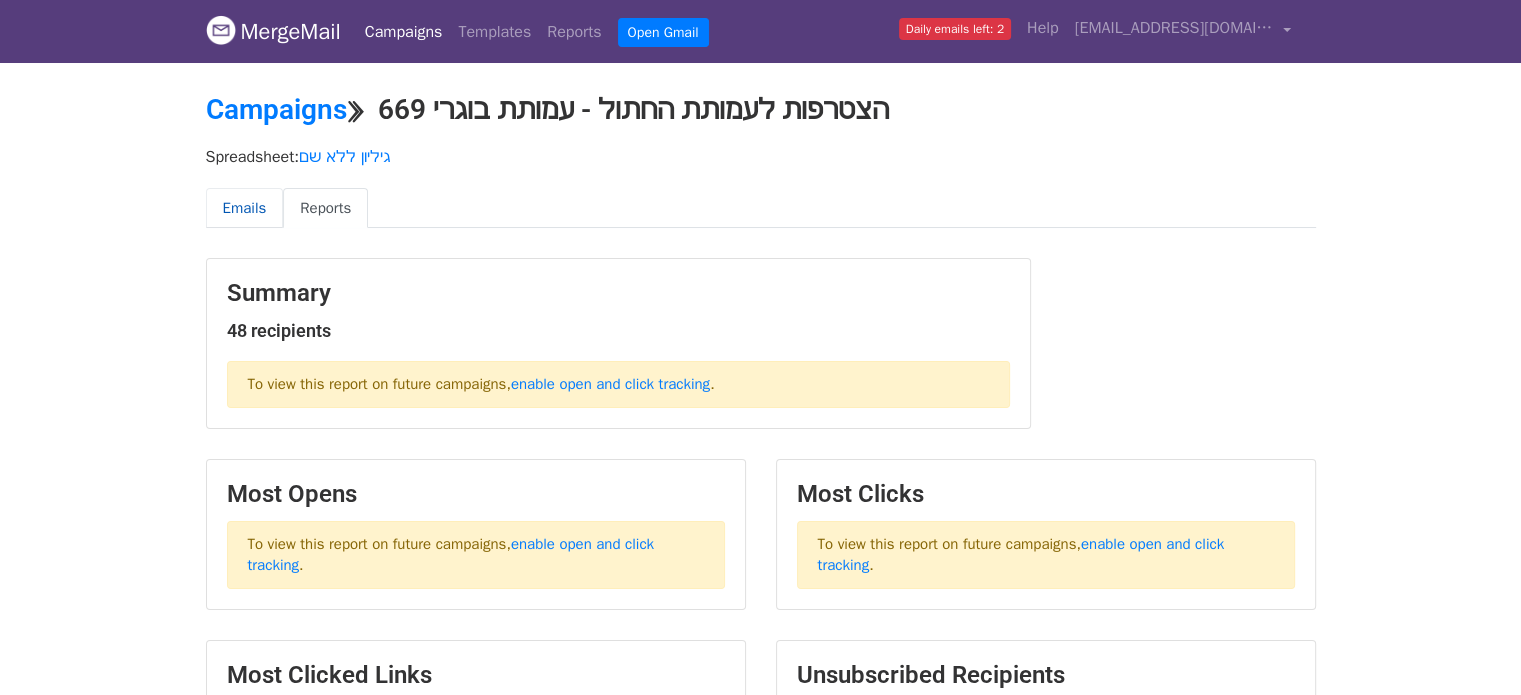 click on "Emails" at bounding box center [245, 208] 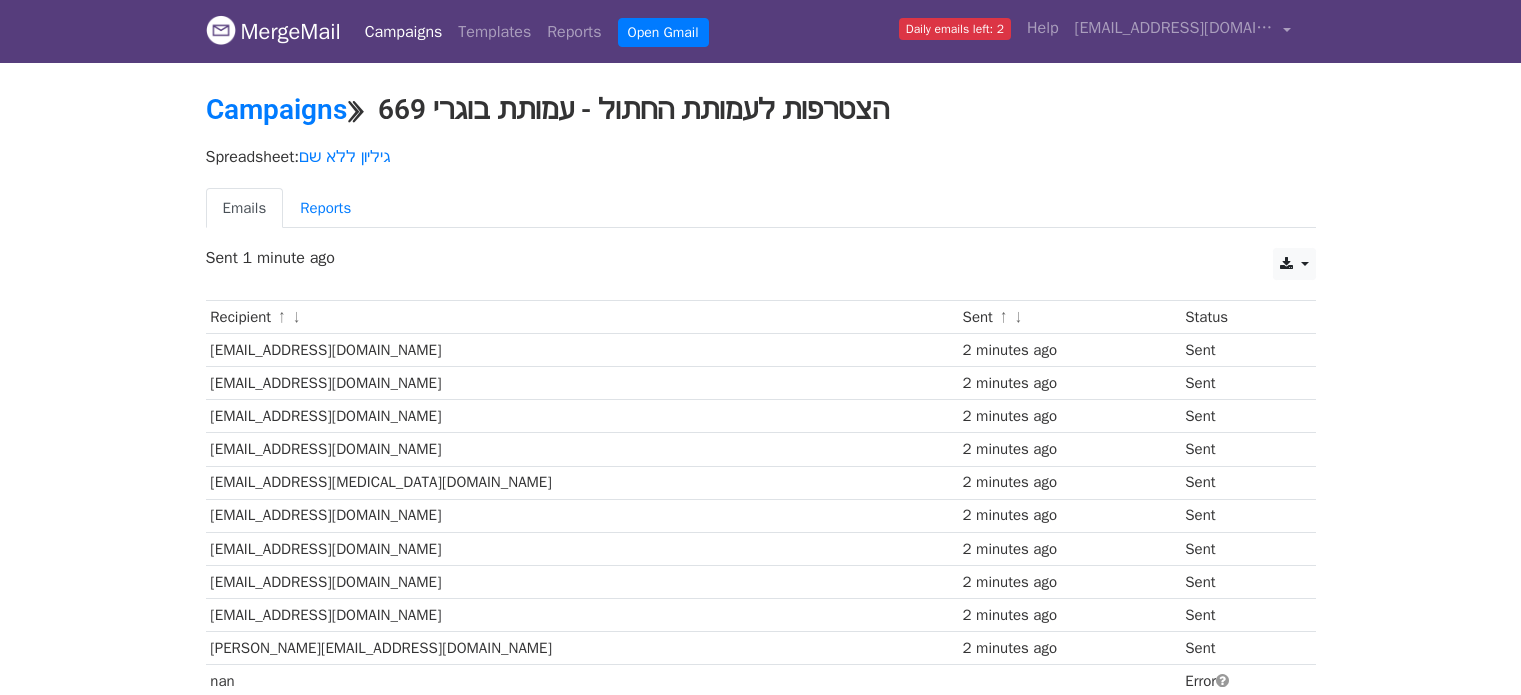 scroll, scrollTop: 0, scrollLeft: 0, axis: both 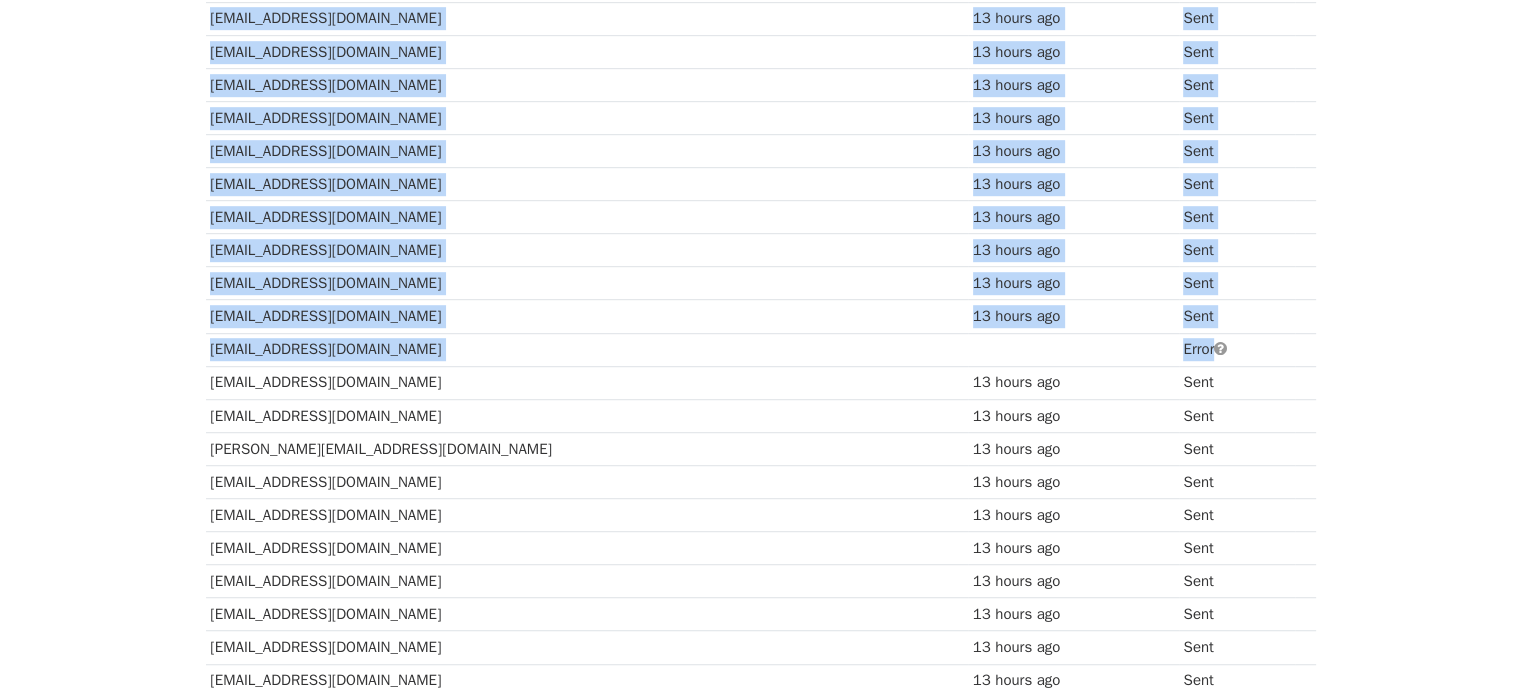 drag, startPoint x: 1183, startPoint y: 336, endPoint x: 196, endPoint y: 340, distance: 987.0081 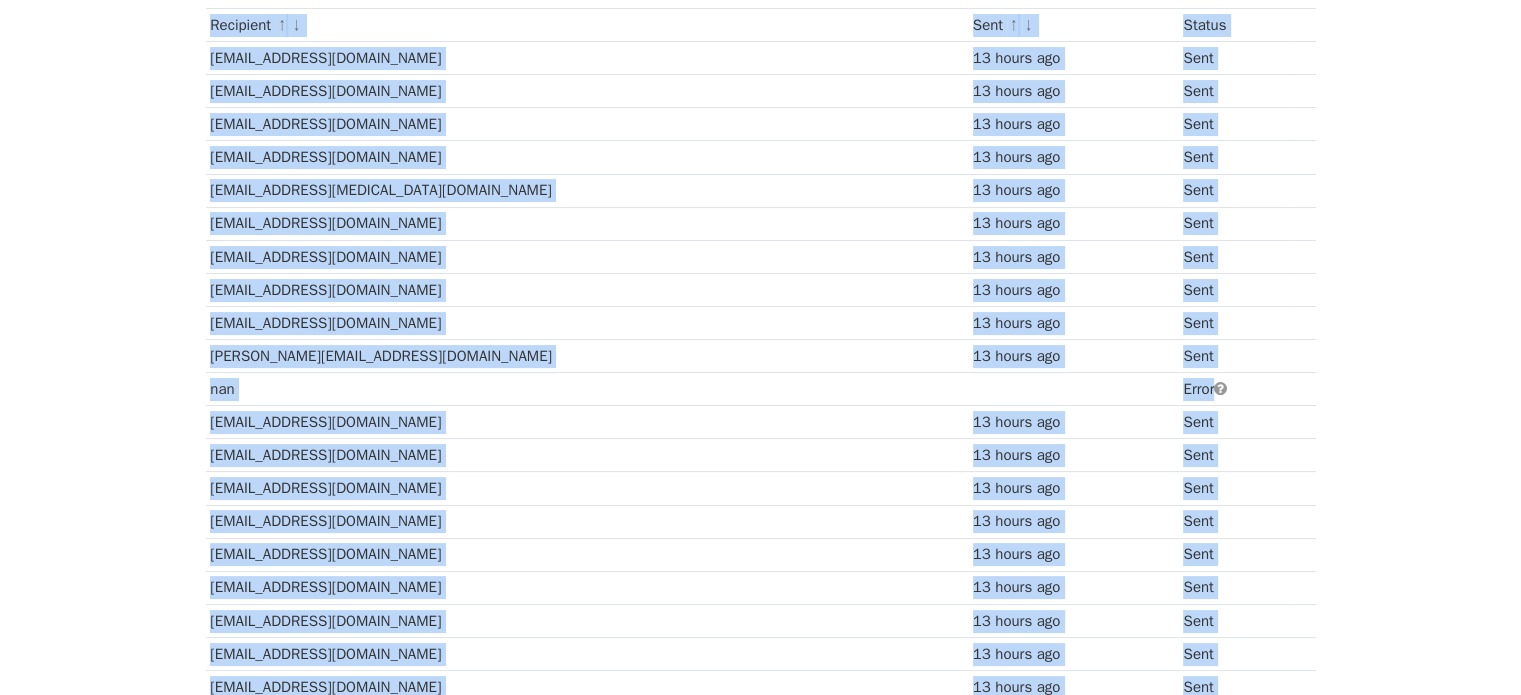 scroll, scrollTop: 0, scrollLeft: 0, axis: both 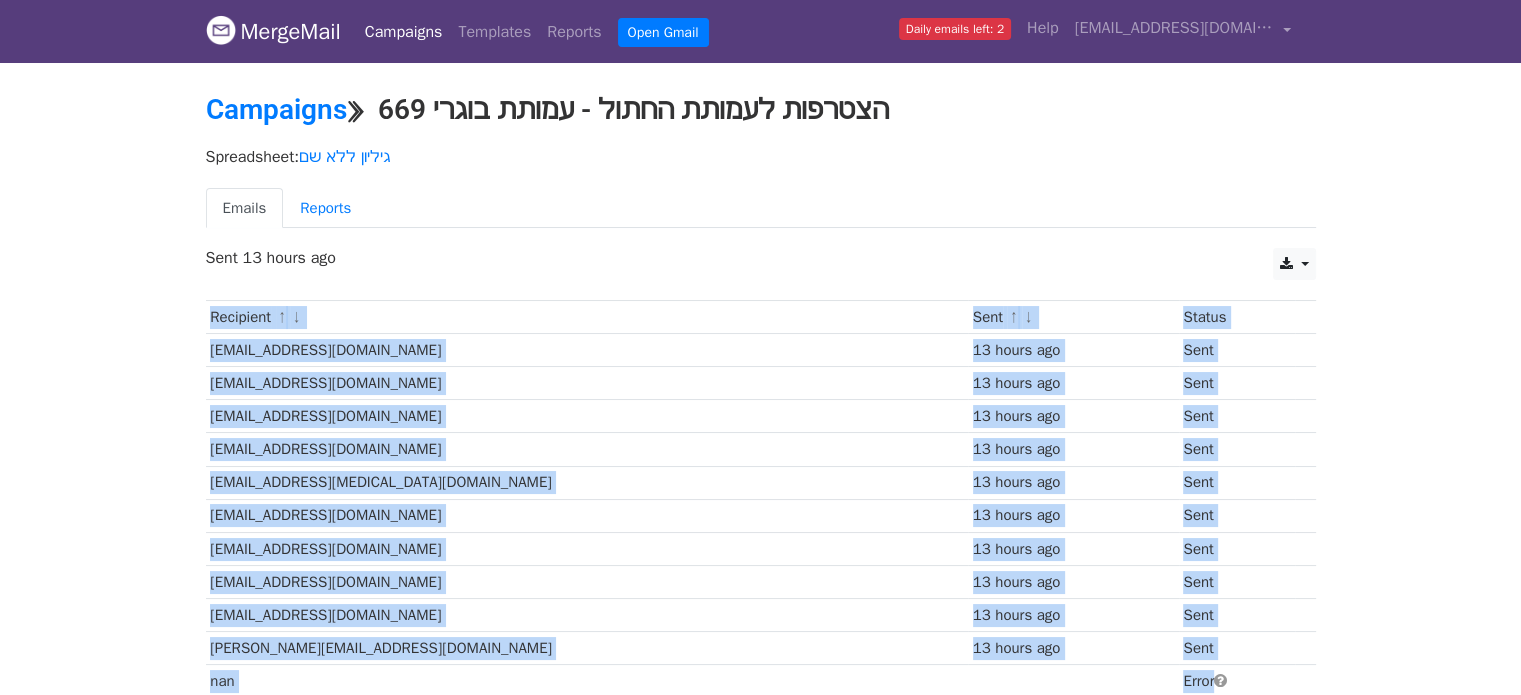 click on "MergeMail
Campaigns
Templates
Reports
Open Gmail
Daily emails left: 2
Help
saar3012@gmail.com
Account
Unsubscribes
Integrations
Notification Settings
Sign out
New Features
You're all caught up!
Scheduled Campaigns
Schedule your emails to be sent later.
Read more
Account Reports
View reports across all of your campaigns to find highly-engaged recipients and to see which templates and campaigns have the most clicks and opens.
Read more
View my reports
Template Editor
Create beautiful emails using our powerful template editor.
Read more
View my templates
Campaigns
⟫
הצטרפות לעמותת החתול - עמותת בוגרי 669
Spreadsheet:
גיליון ללא שם
Emails
Reports
CSV
Excel
Sent
13 hours ago" at bounding box center (760, 1009) 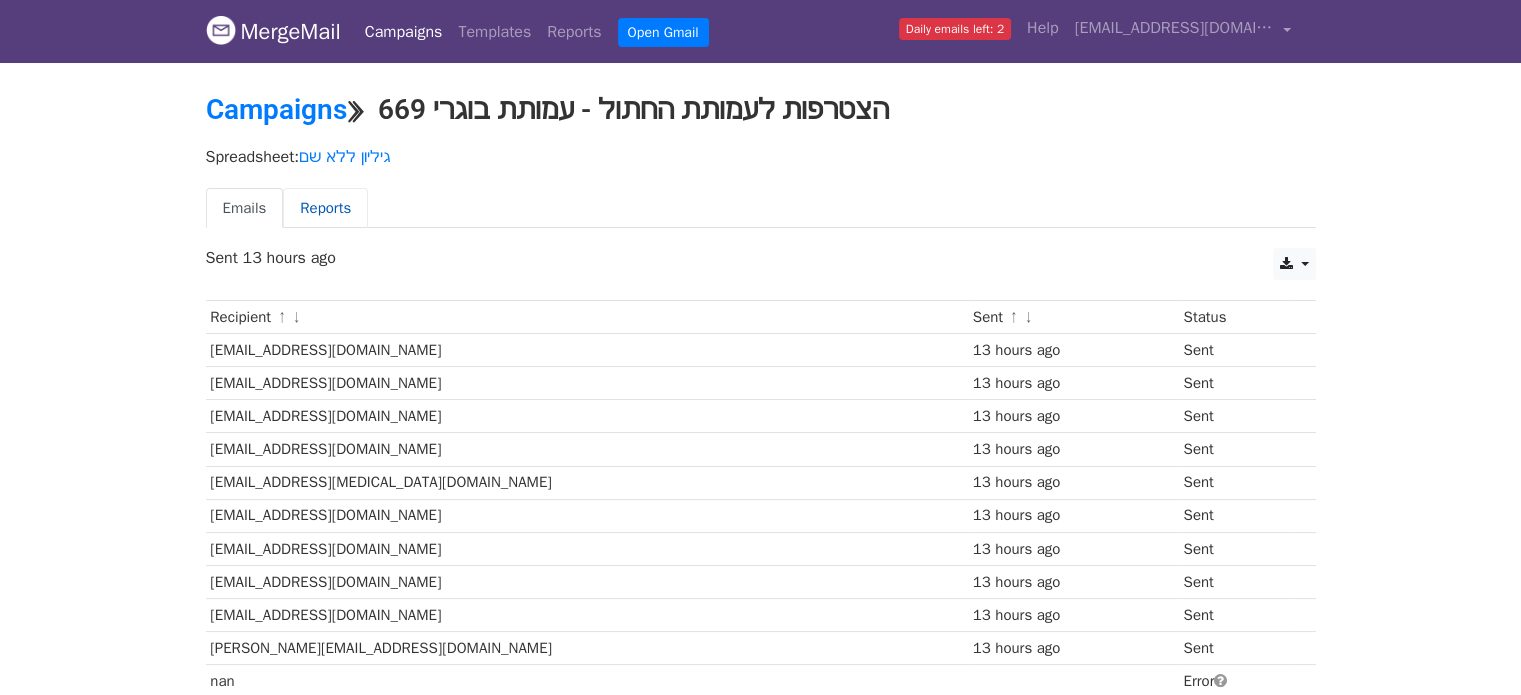 click on "Reports" at bounding box center [325, 208] 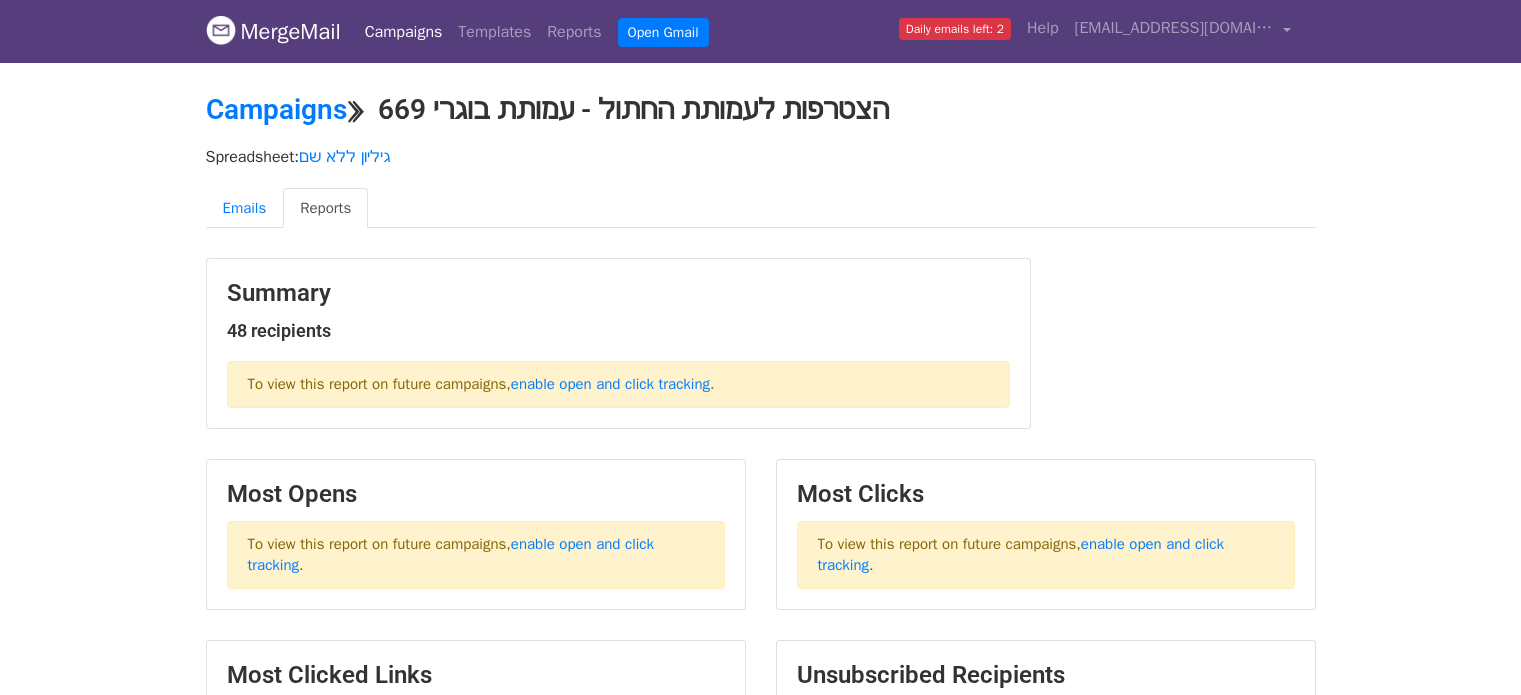 scroll, scrollTop: 0, scrollLeft: 0, axis: both 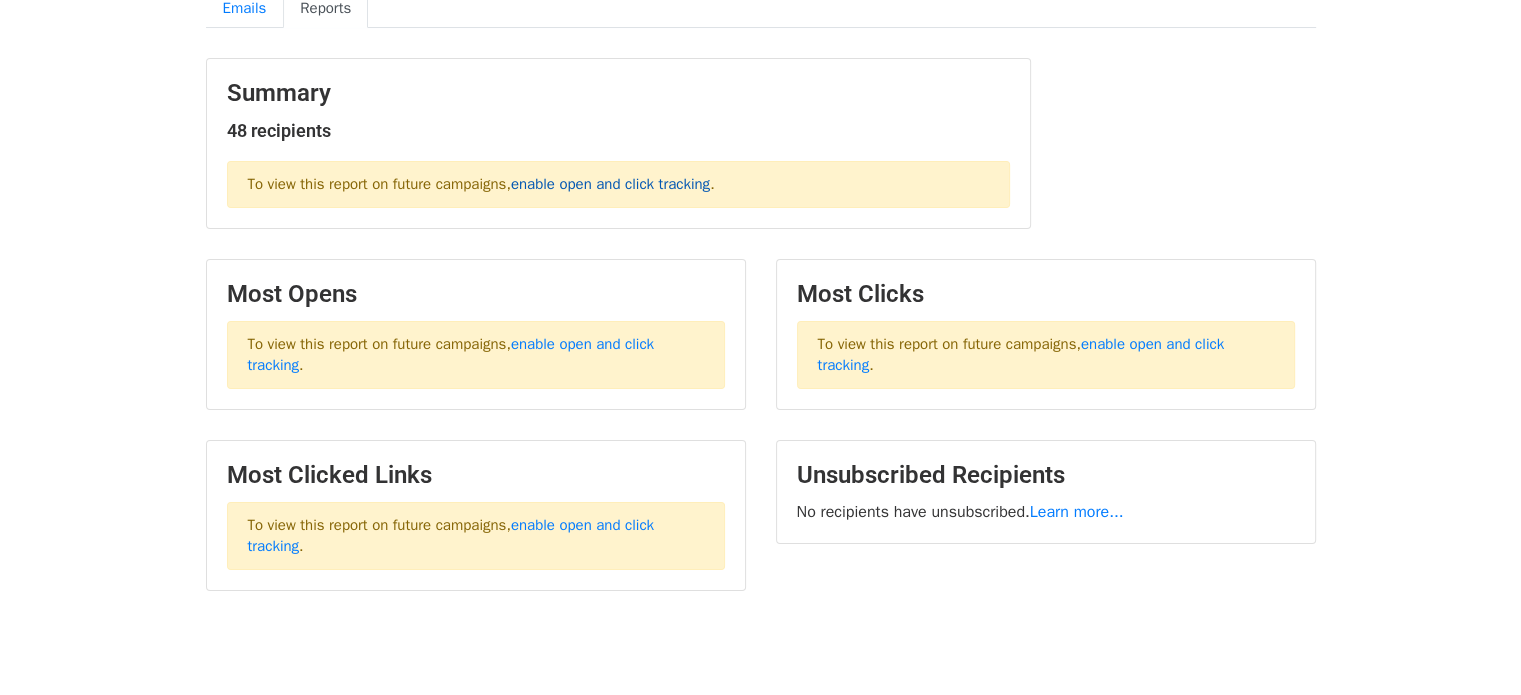 click on "enable open and click tracking" at bounding box center (610, 184) 